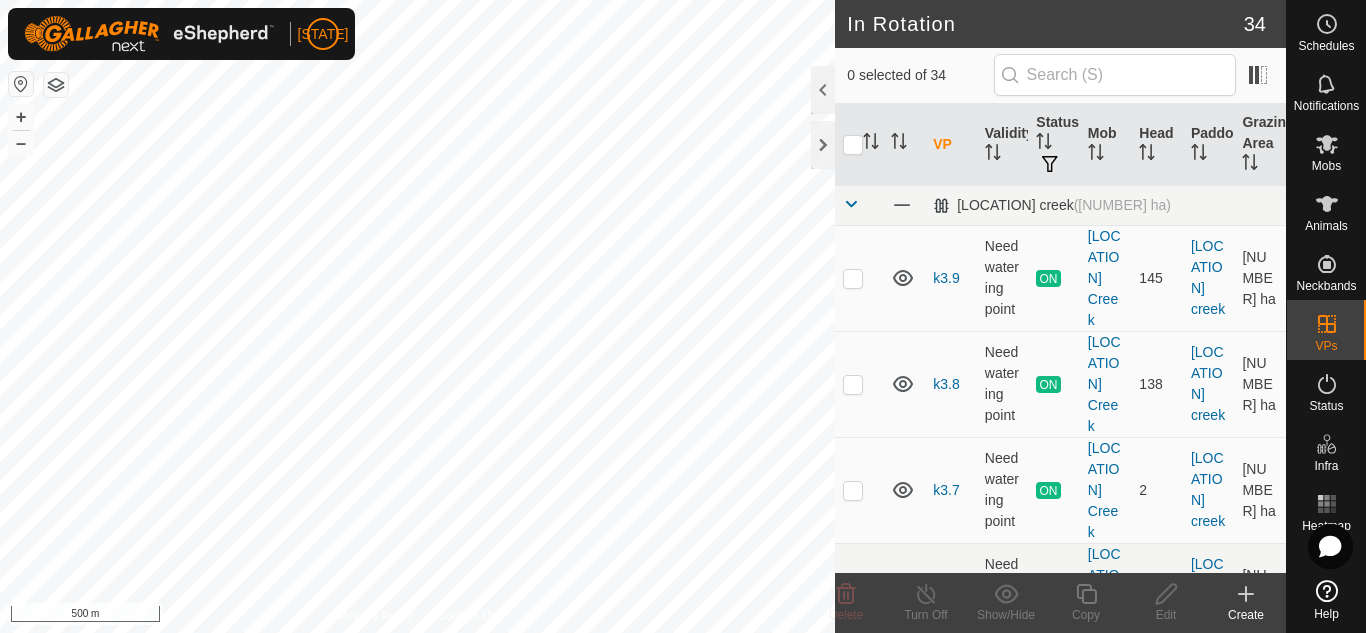 scroll, scrollTop: 0, scrollLeft: 0, axis: both 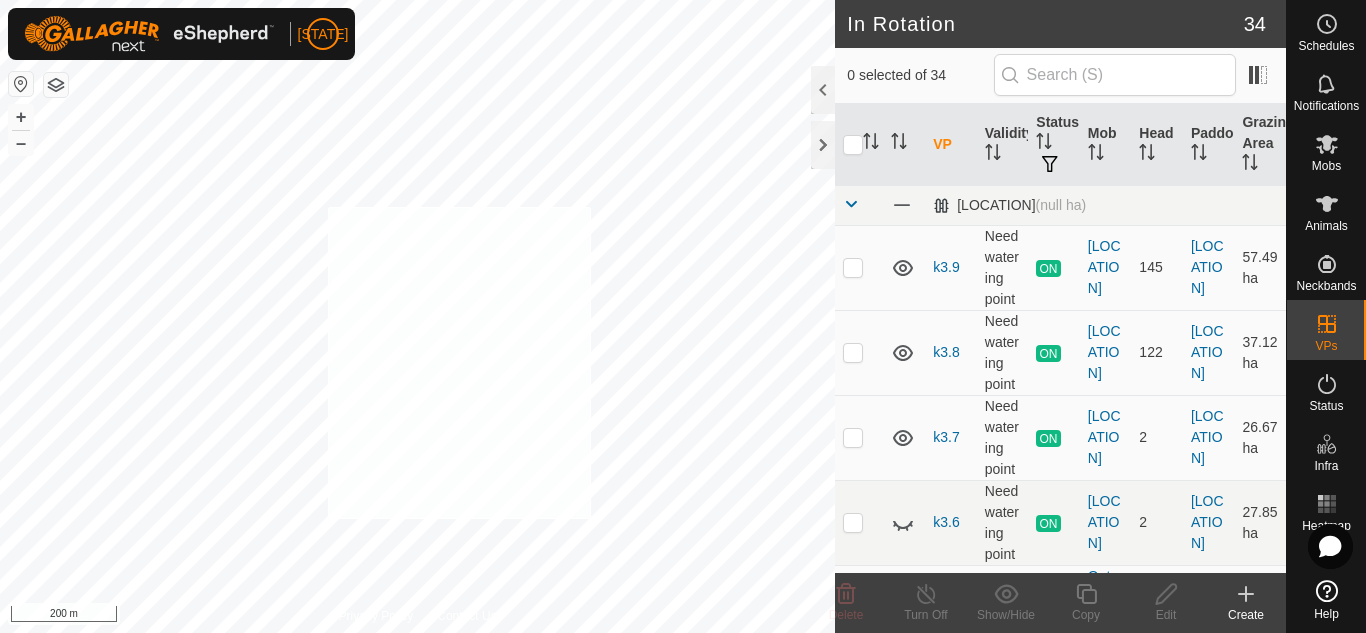 checkbox on "true" 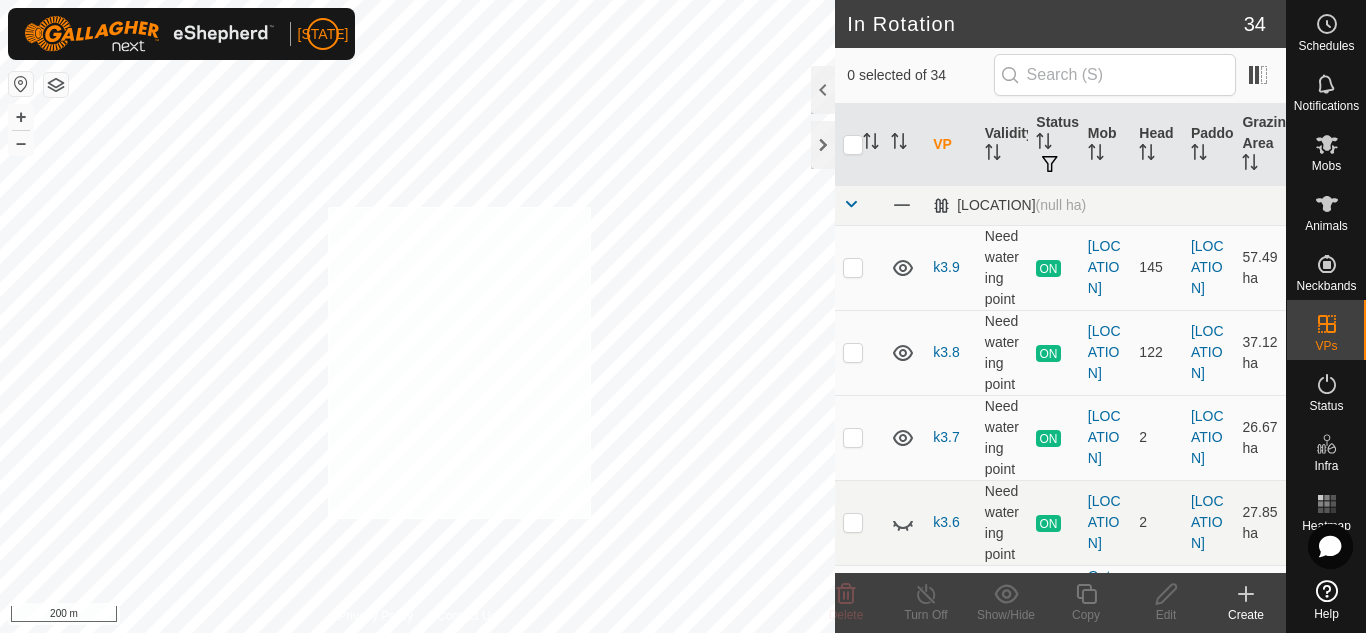 checkbox on "true" 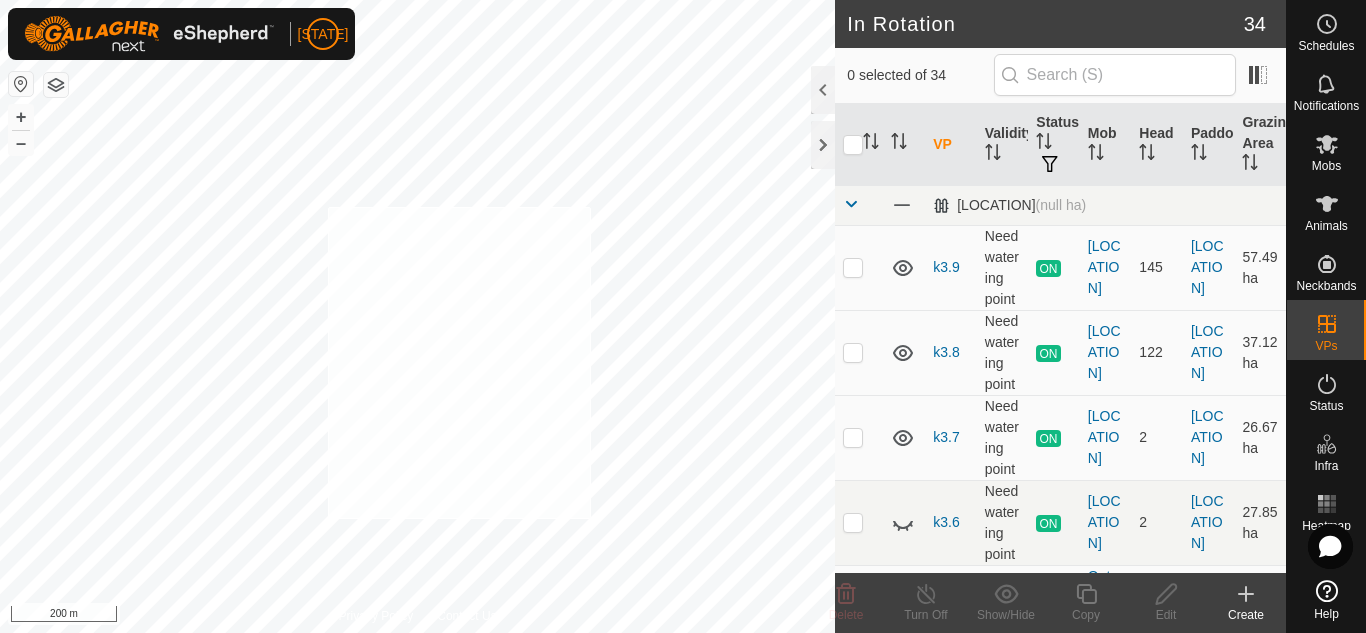 checkbox on "true" 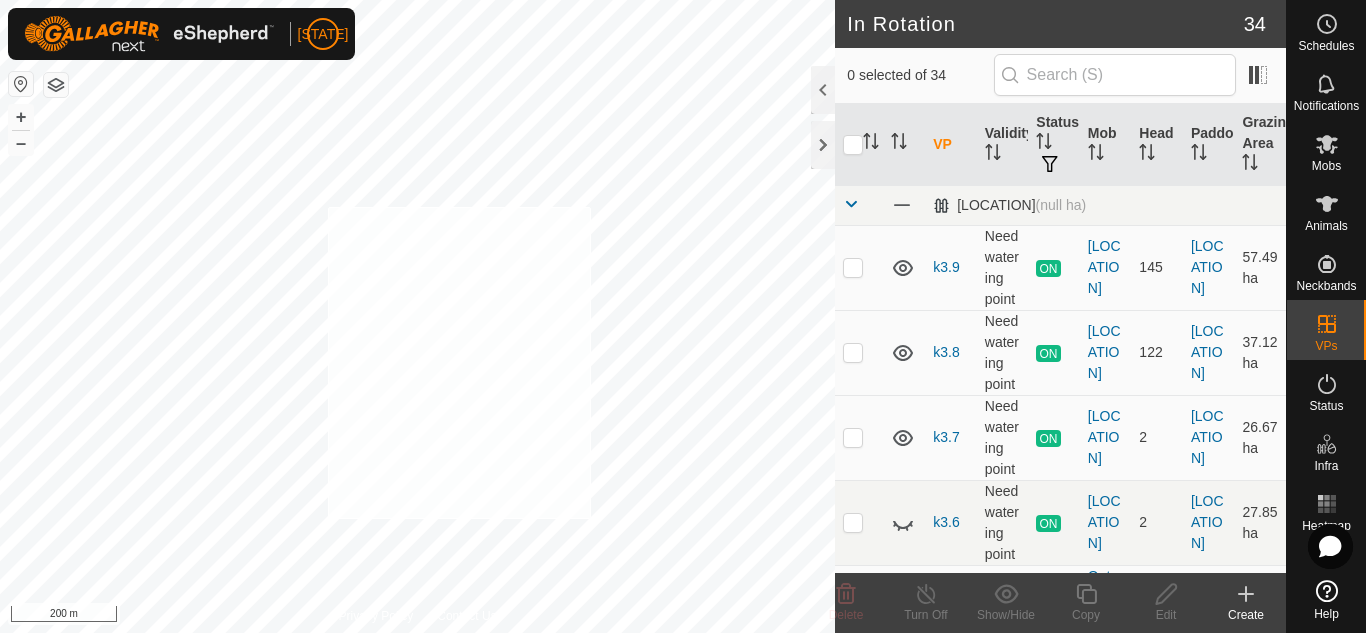 checkbox on "true" 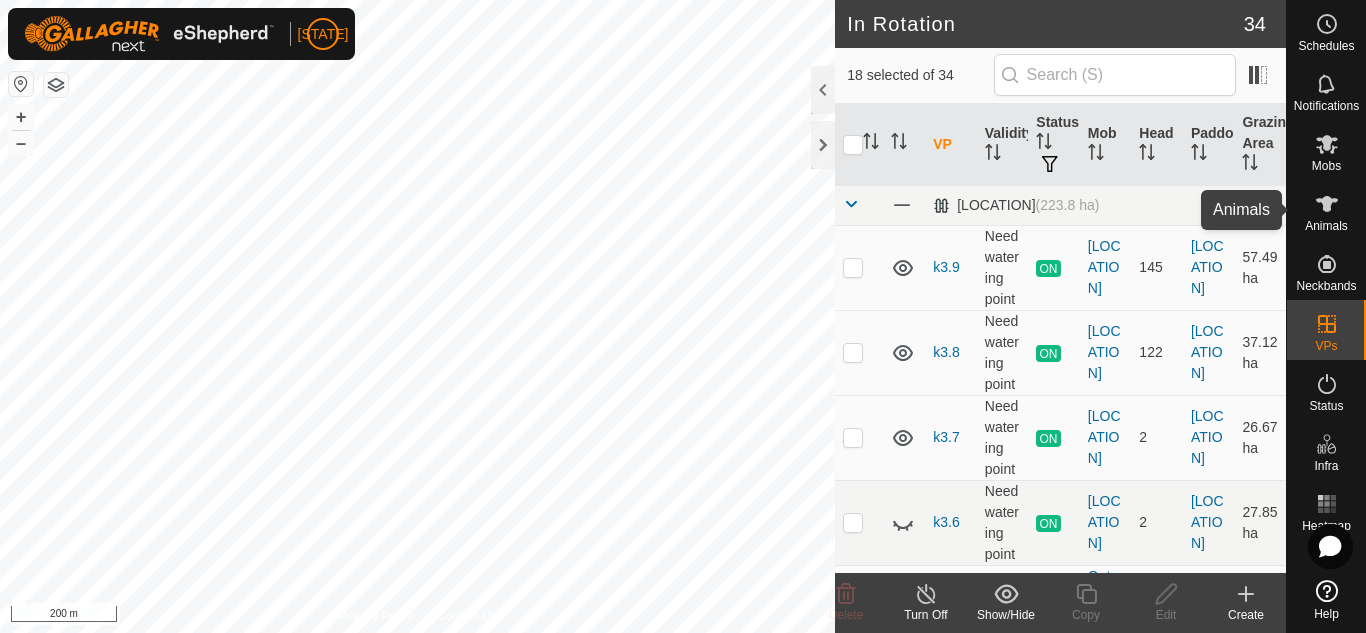 click 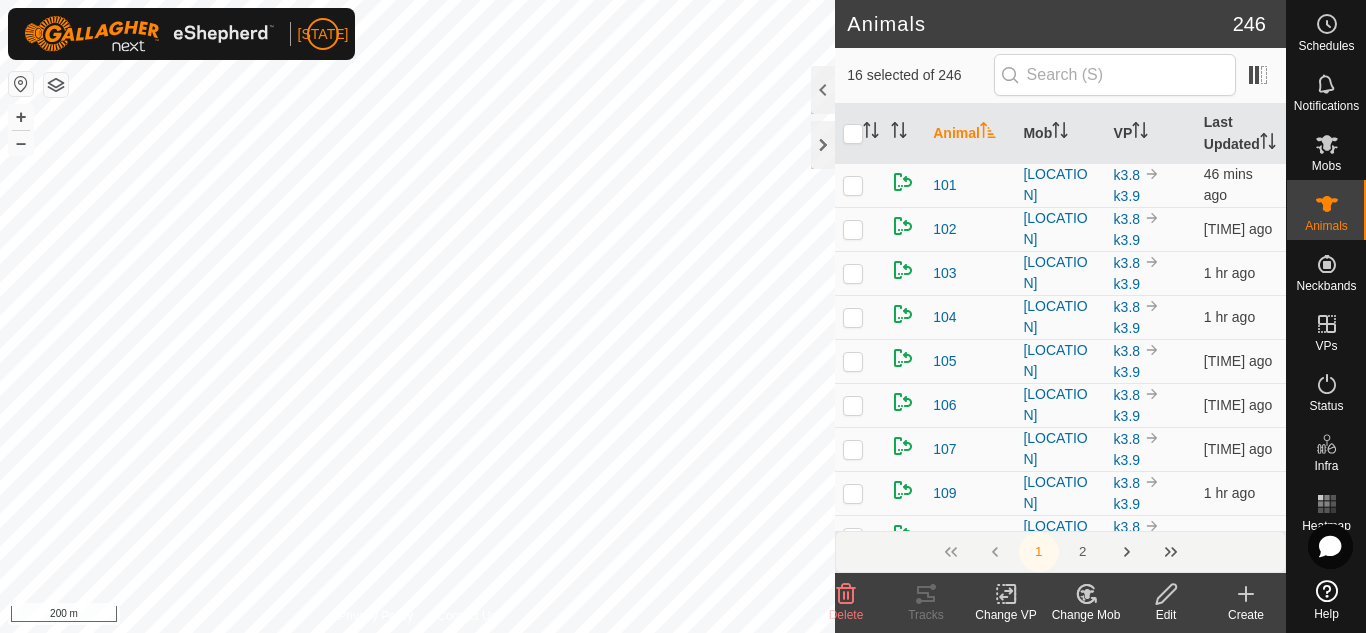 checkbox on "true" 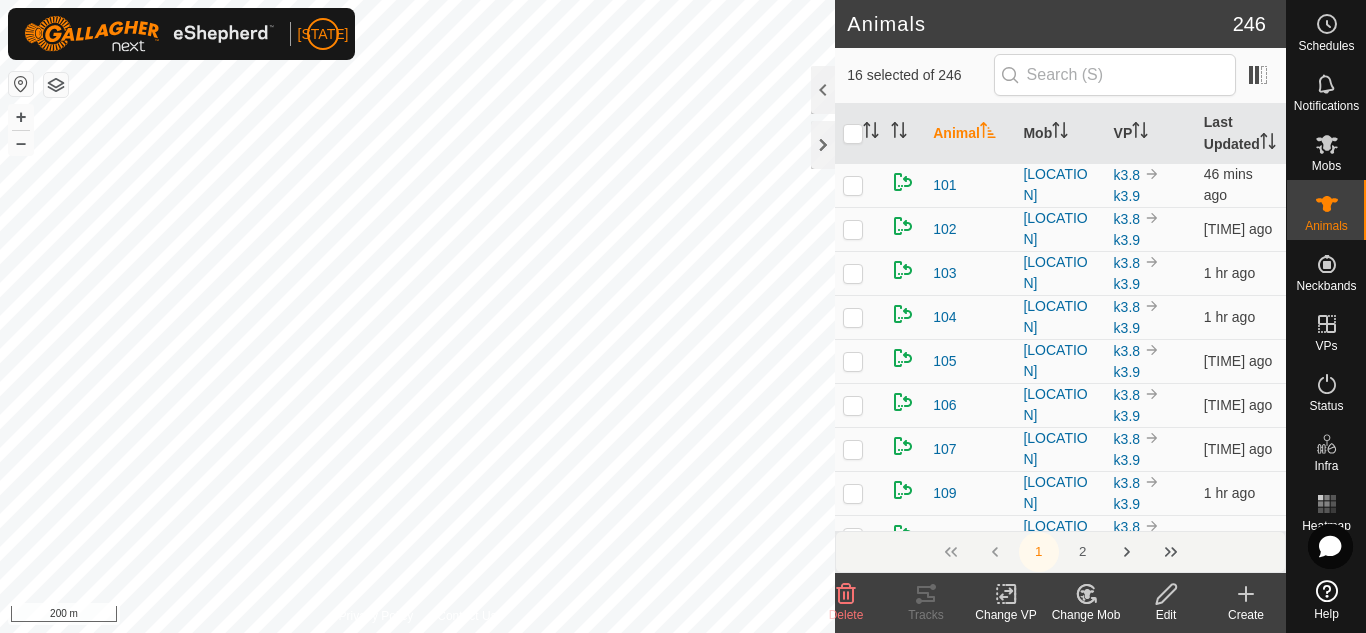 checkbox on "true" 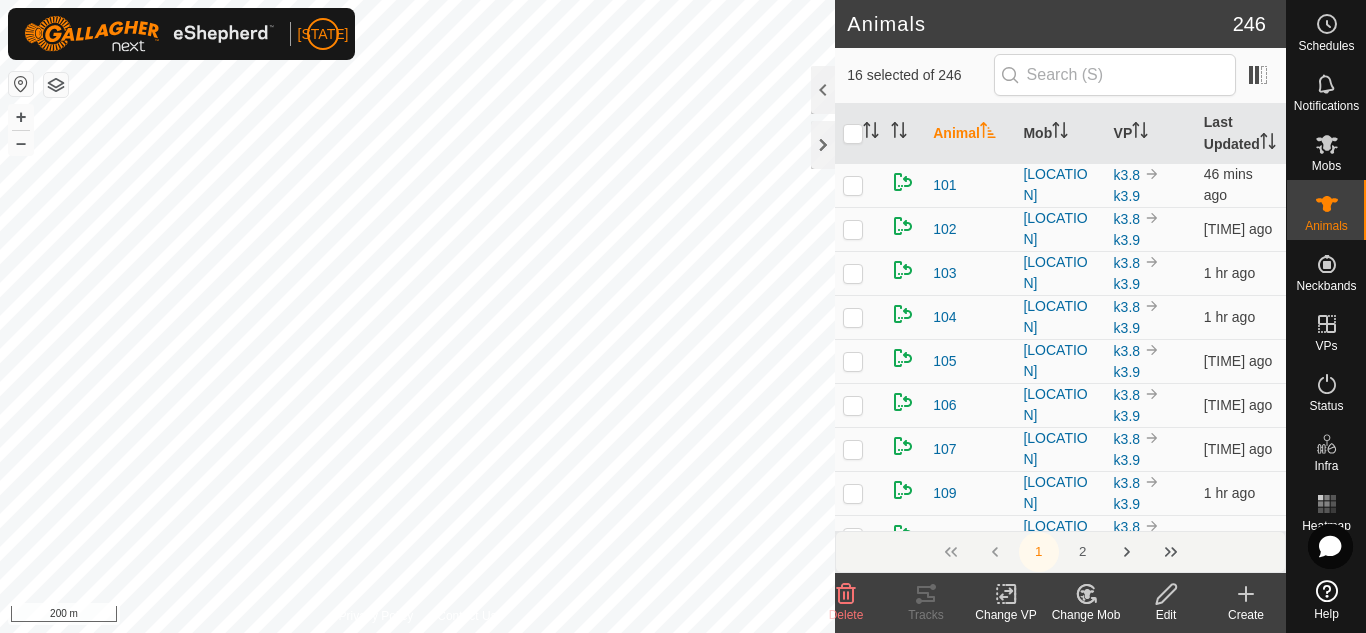 checkbox on "true" 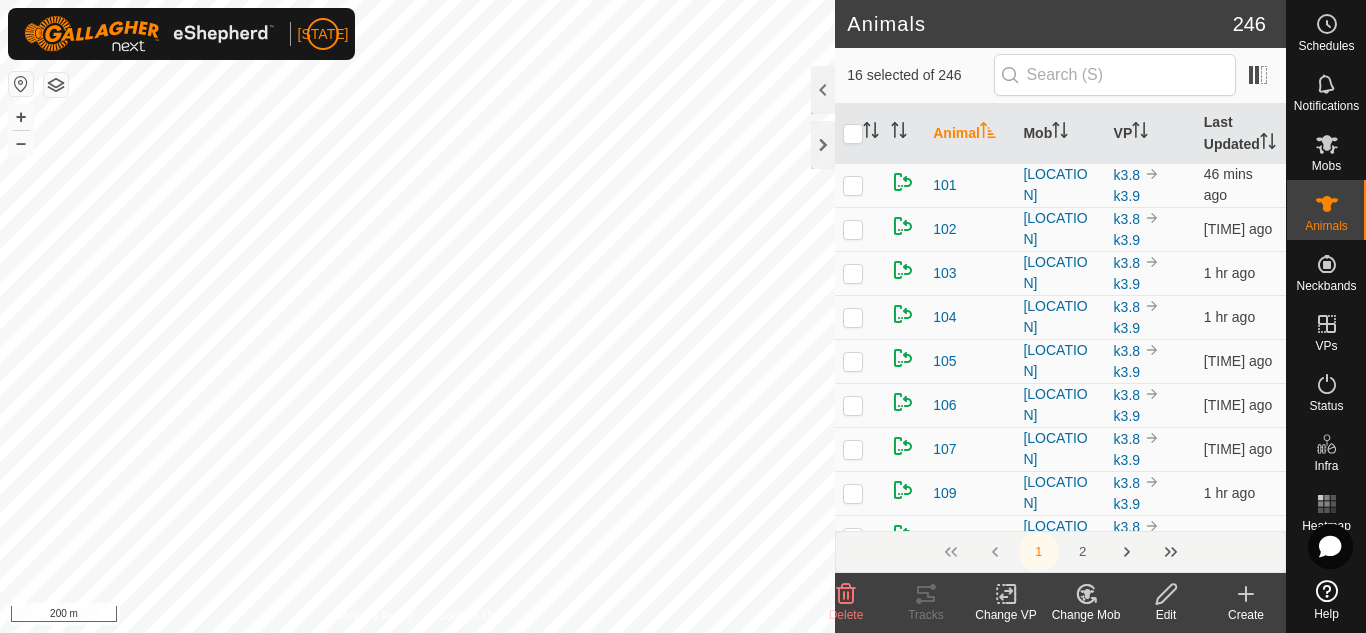 checkbox on "true" 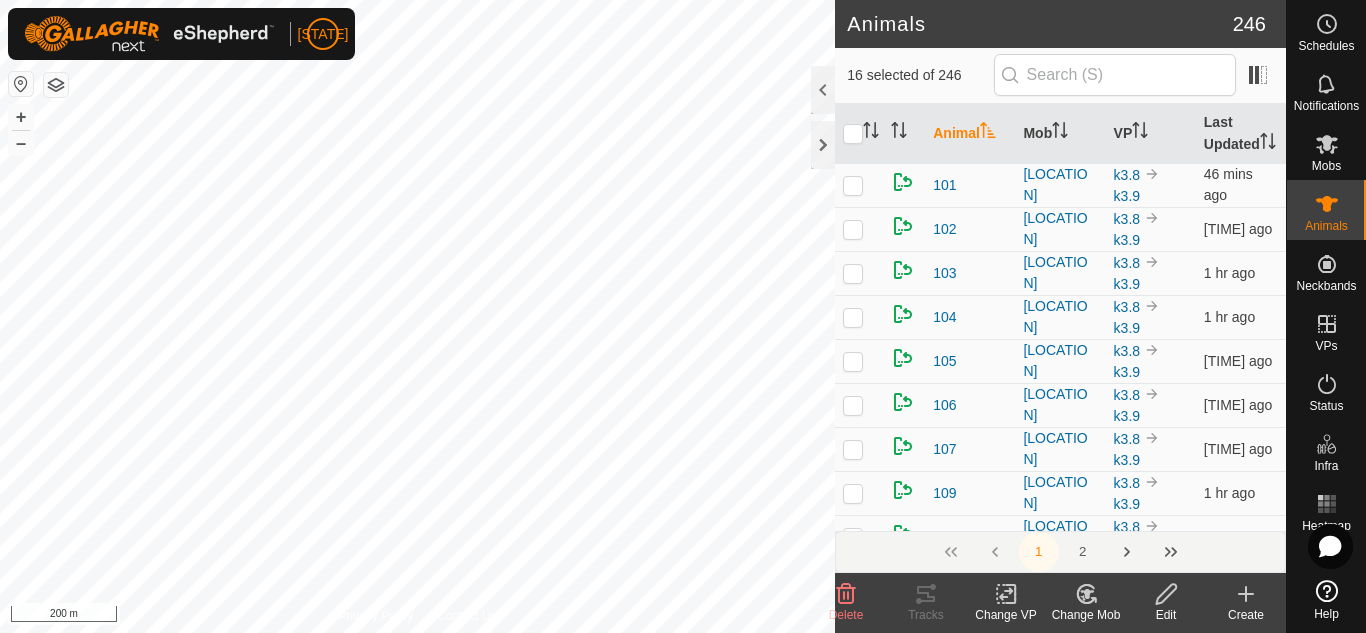 checkbox on "true" 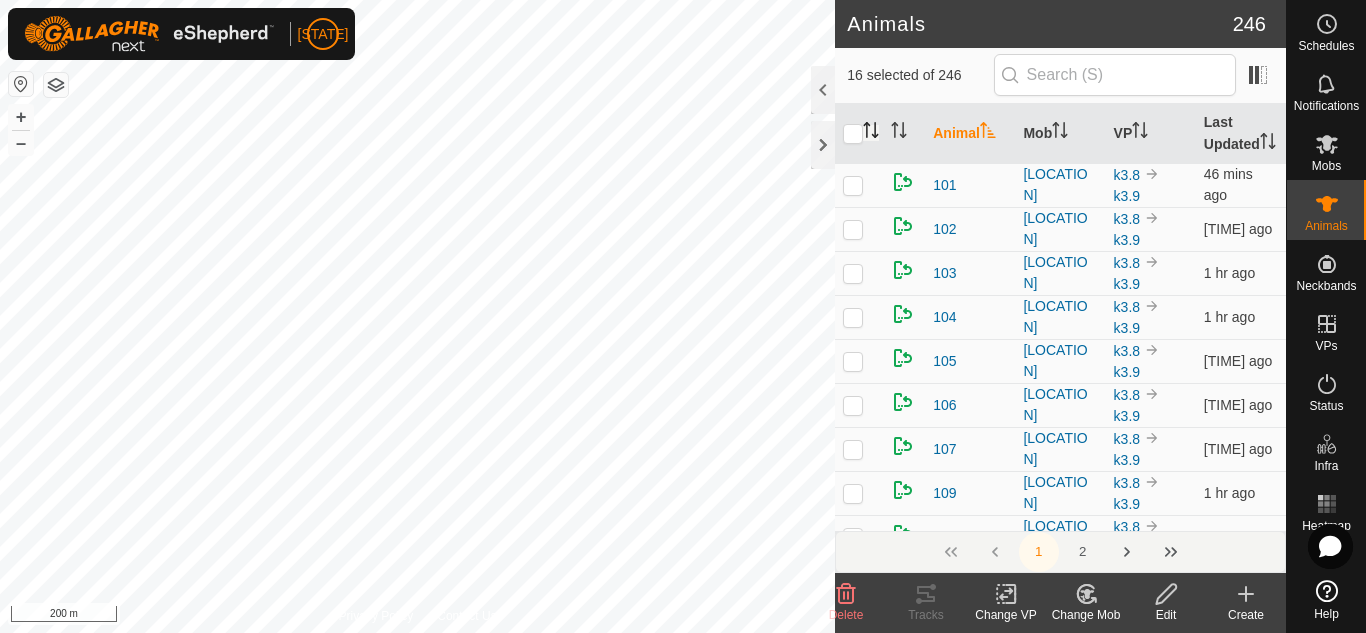 click 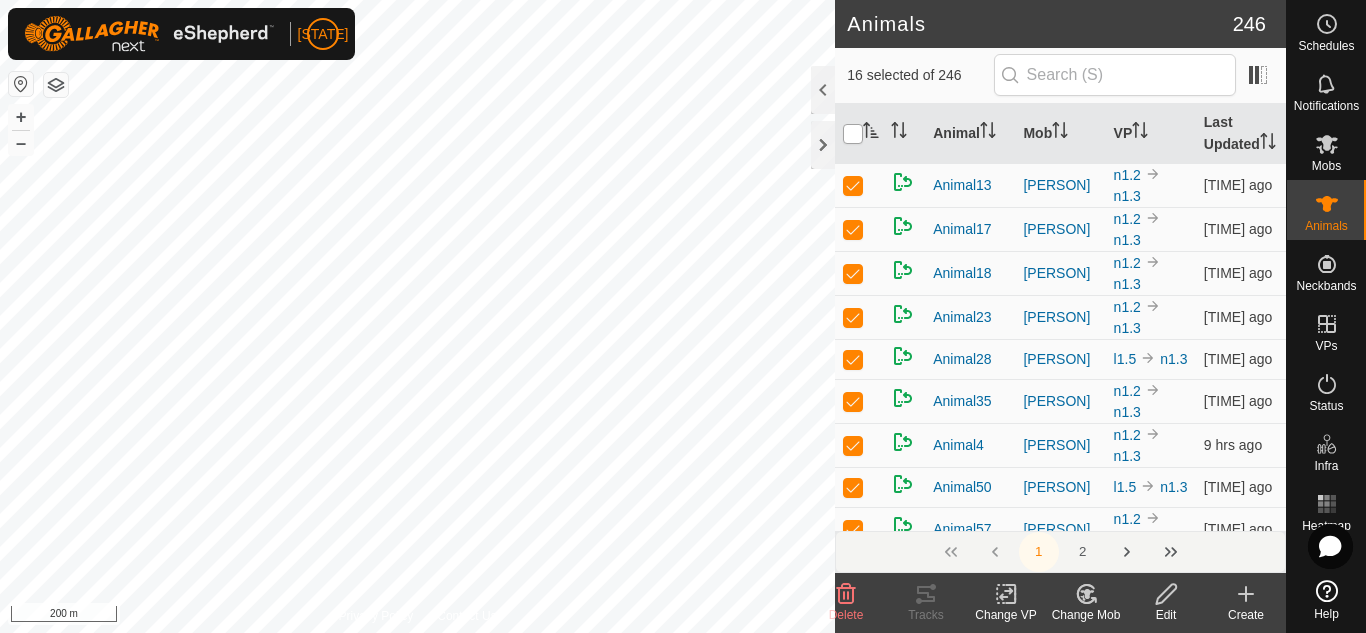 click at bounding box center (853, 134) 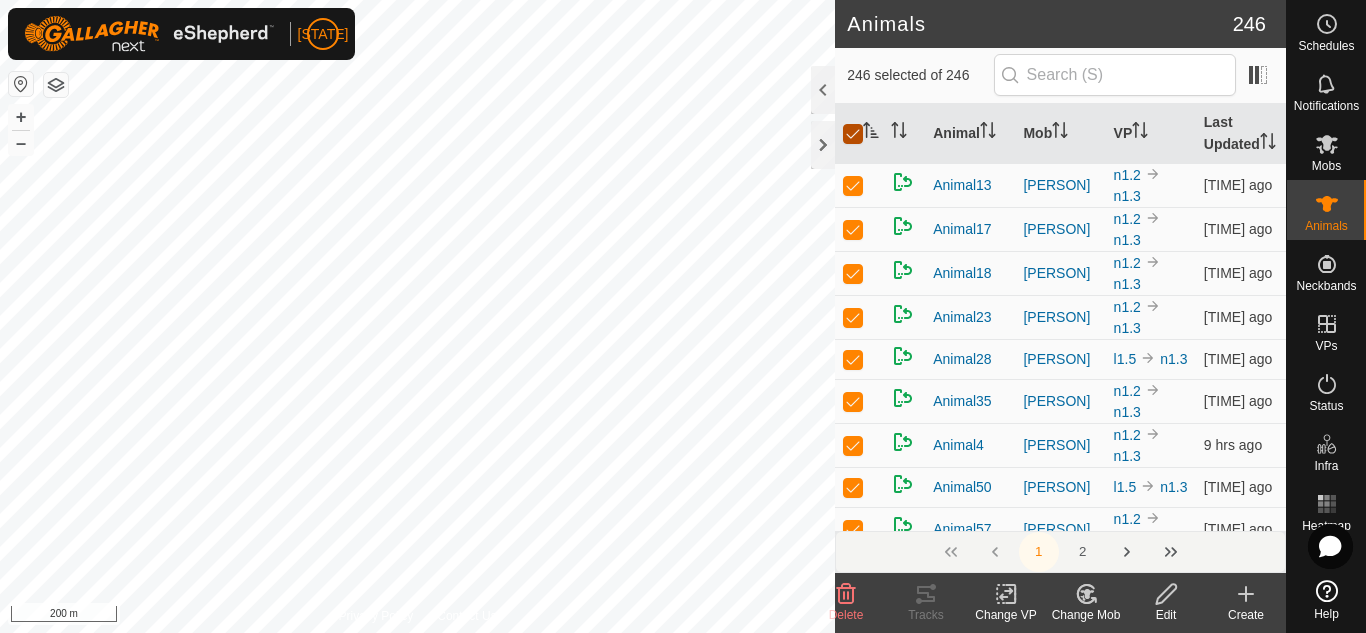 click at bounding box center [853, 134] 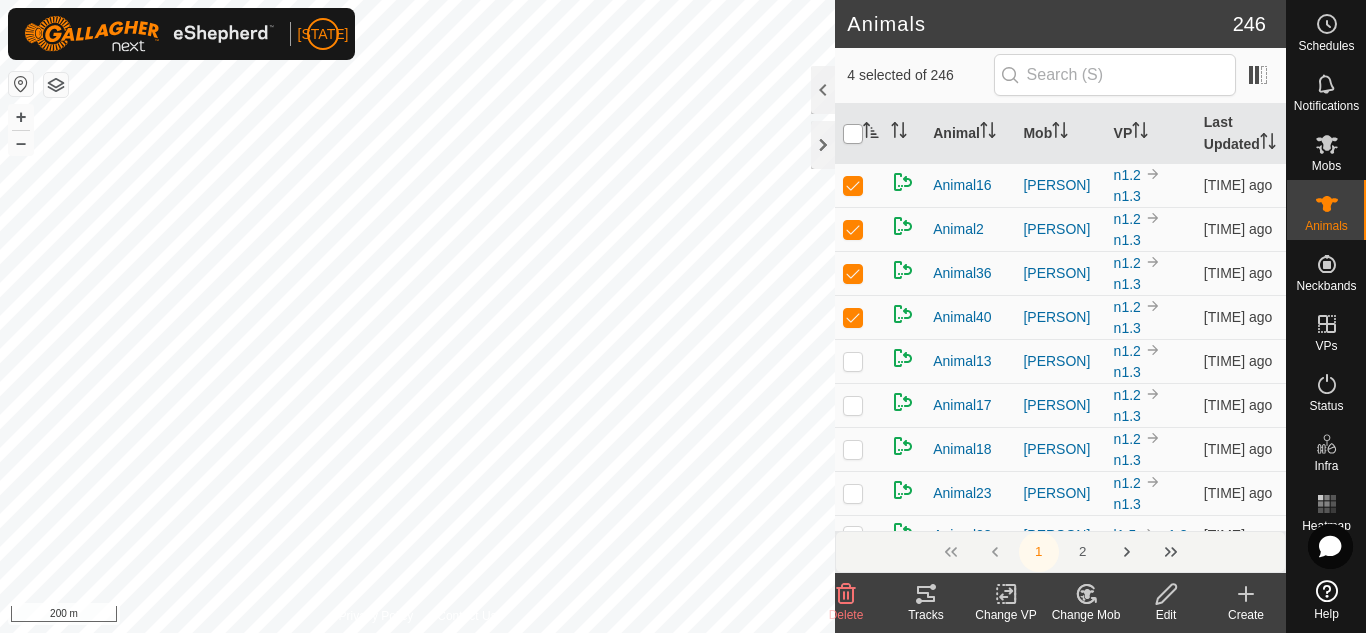 click at bounding box center (853, 134) 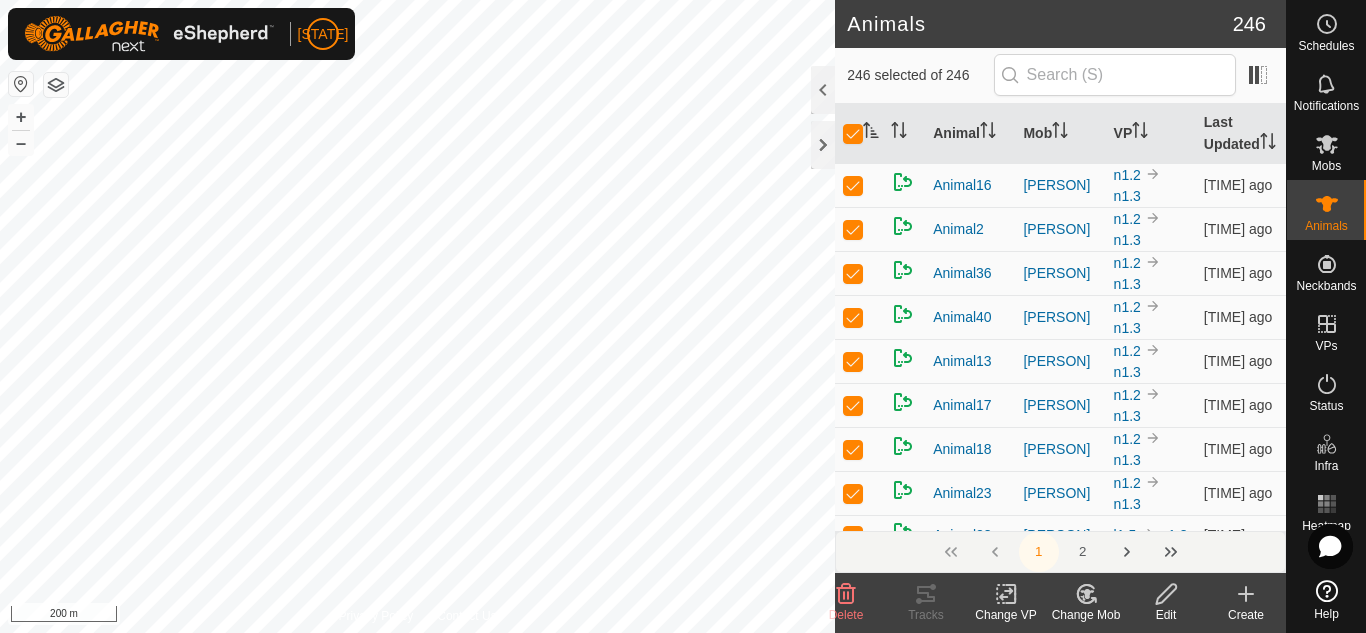 click at bounding box center [859, 134] 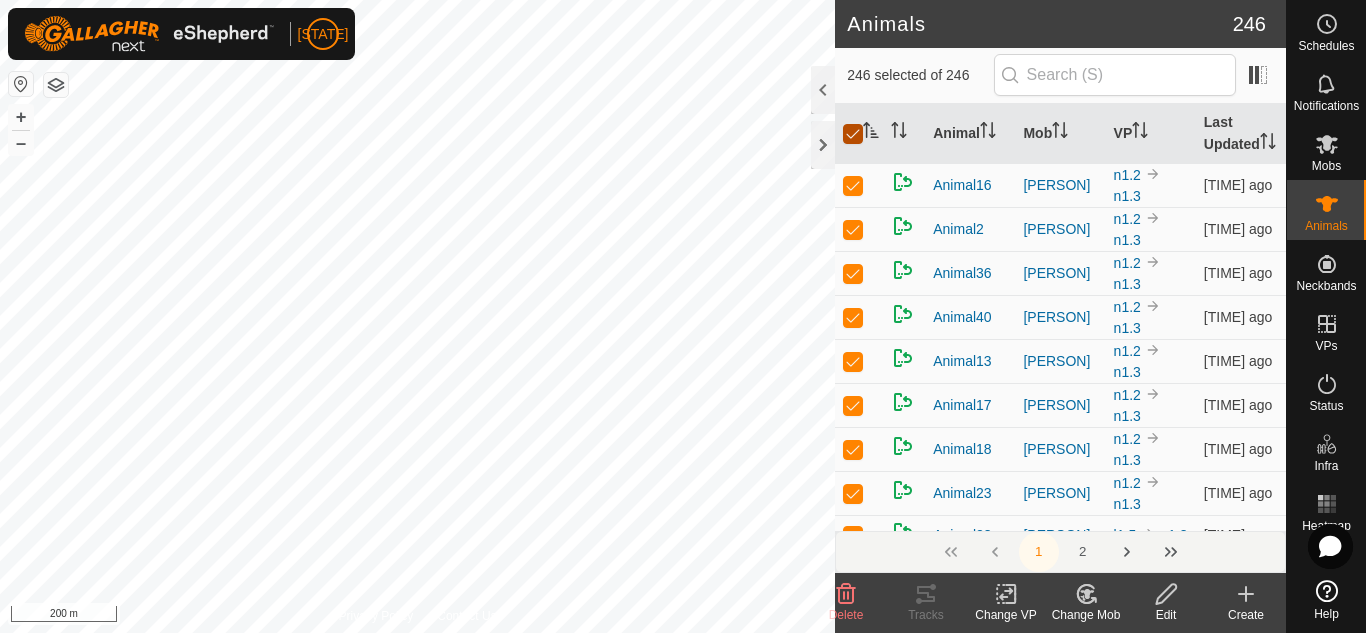 click at bounding box center (853, 134) 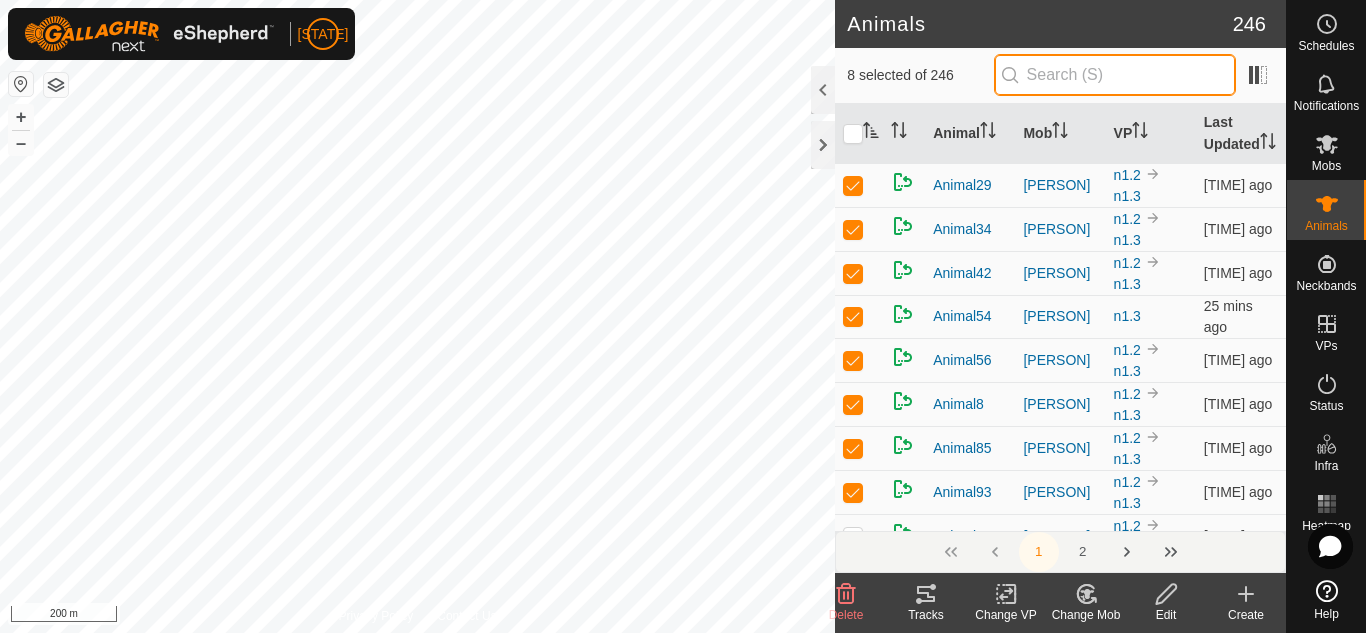 click at bounding box center (1115, 75) 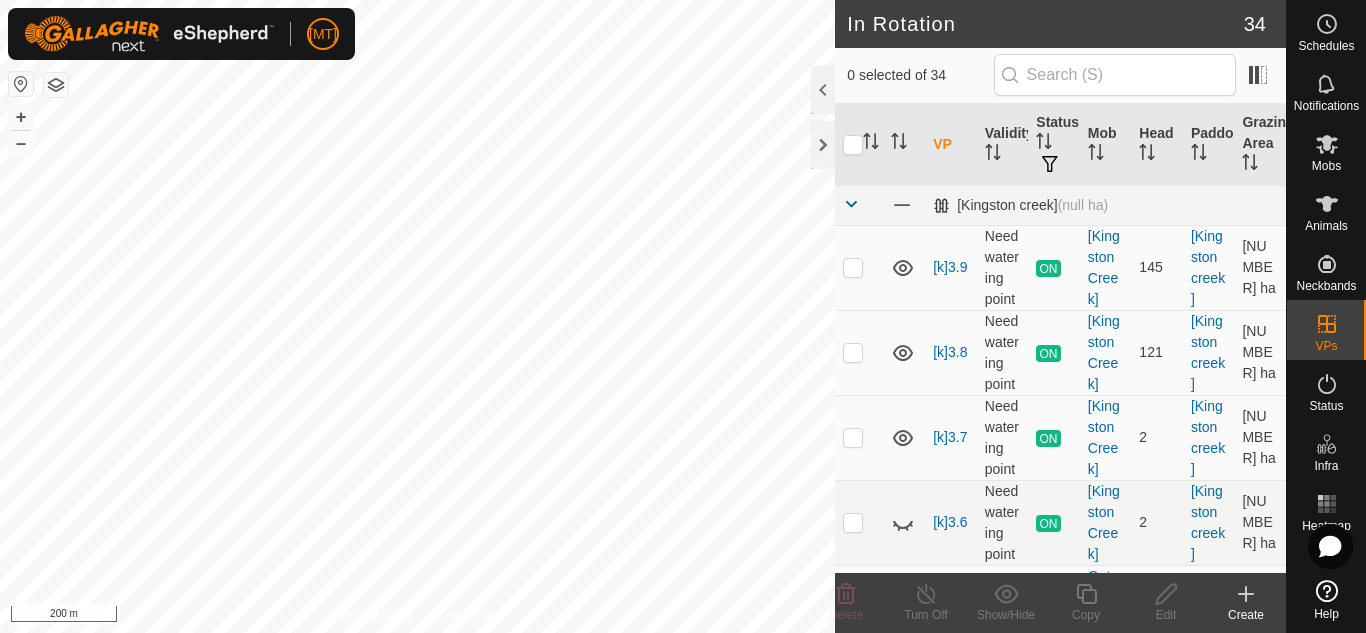 scroll, scrollTop: 0, scrollLeft: 0, axis: both 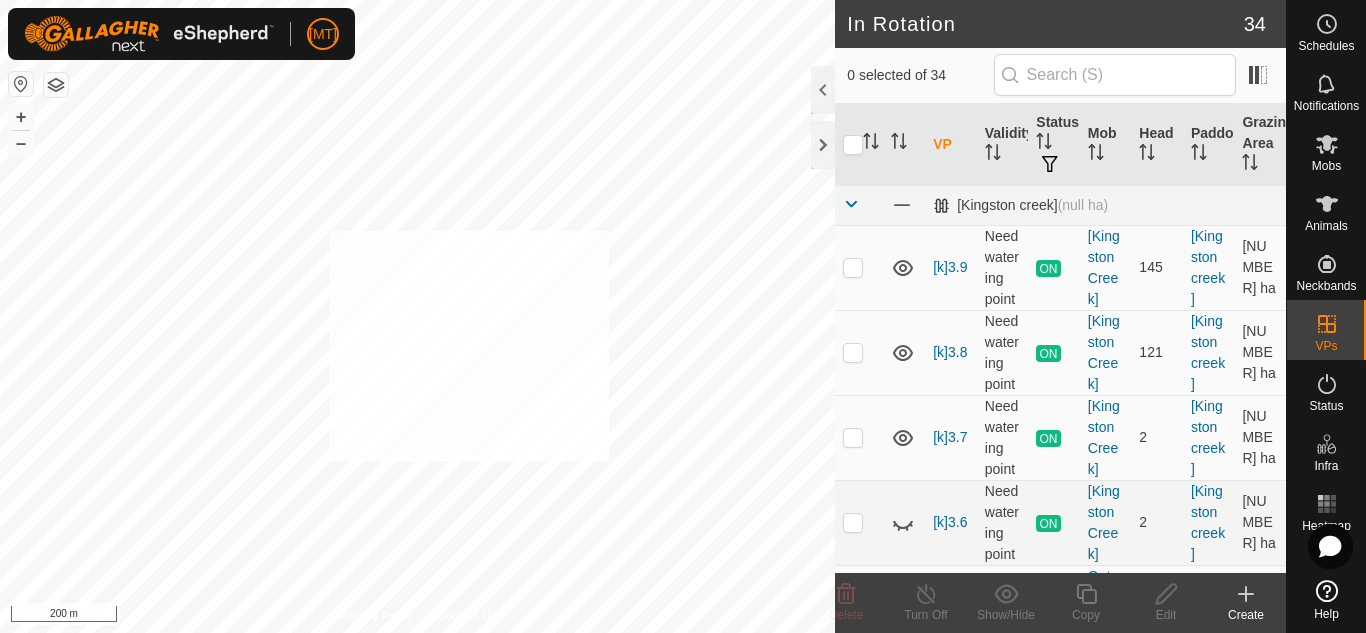 checkbox on "true" 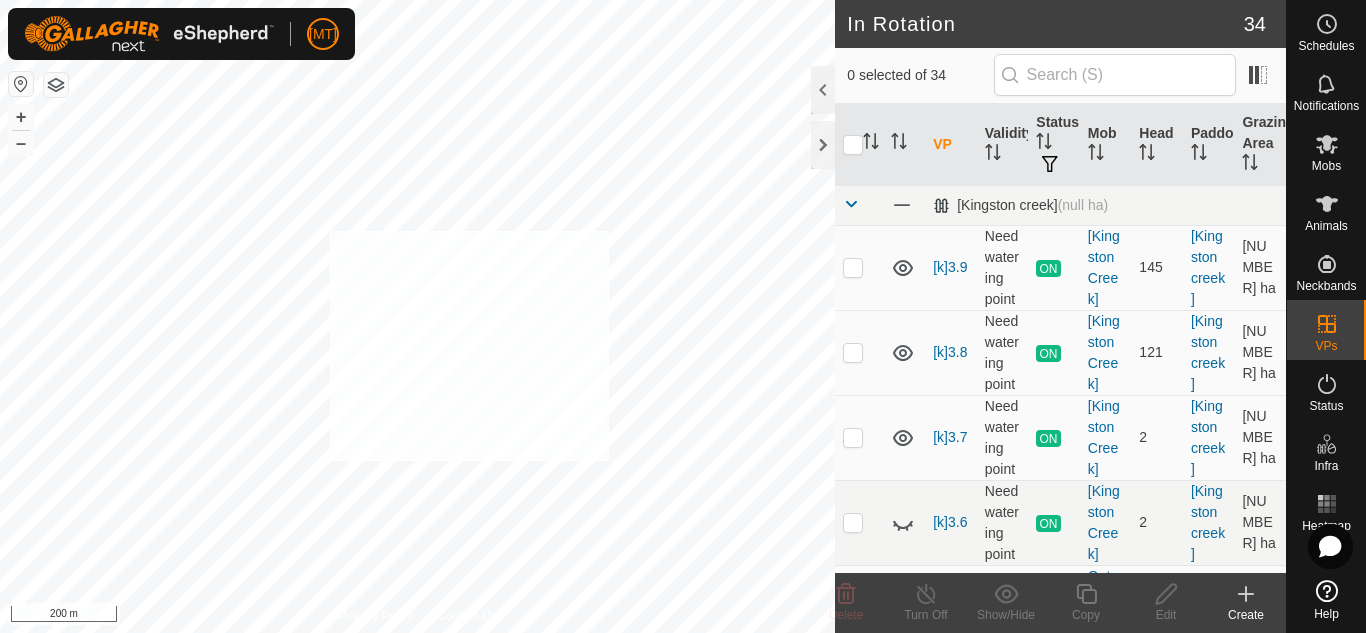 checkbox on "true" 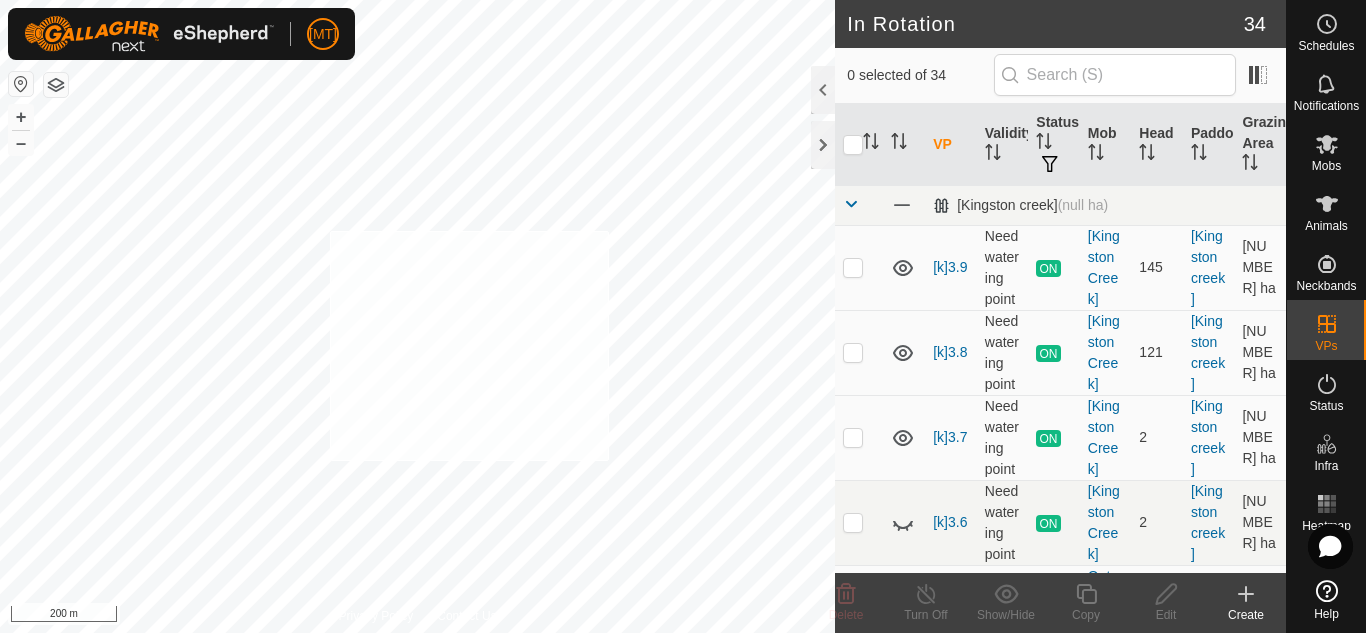 checkbox on "true" 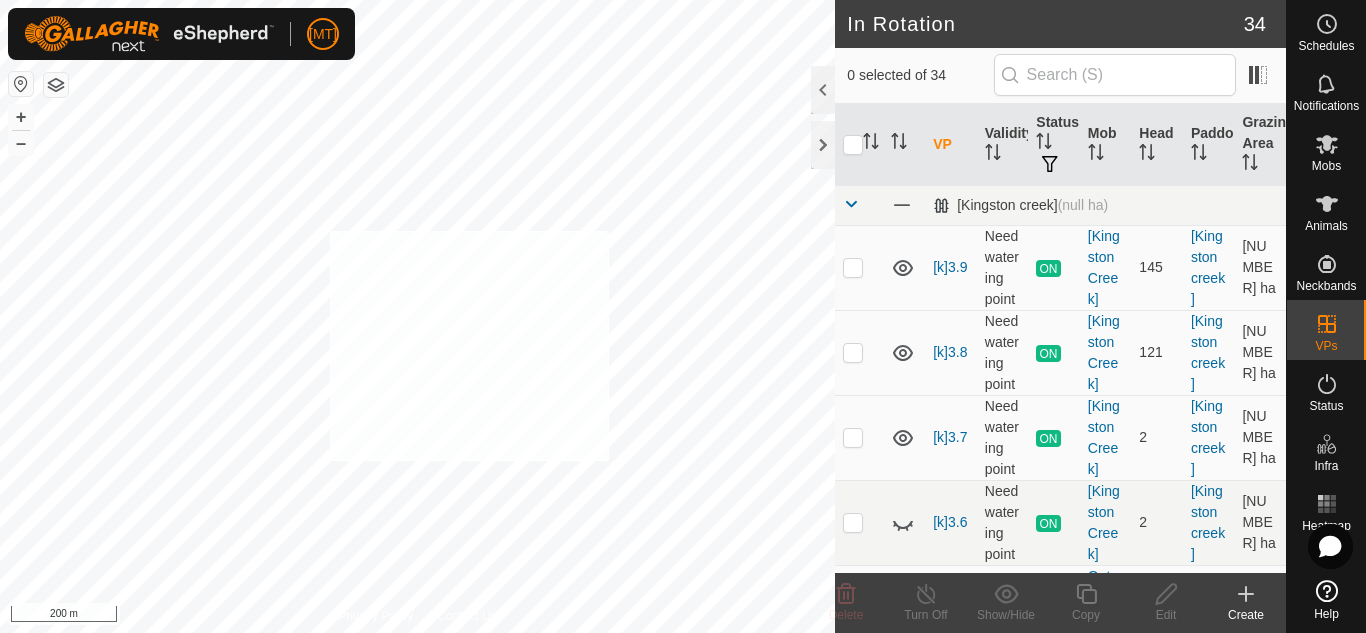 checkbox on "true" 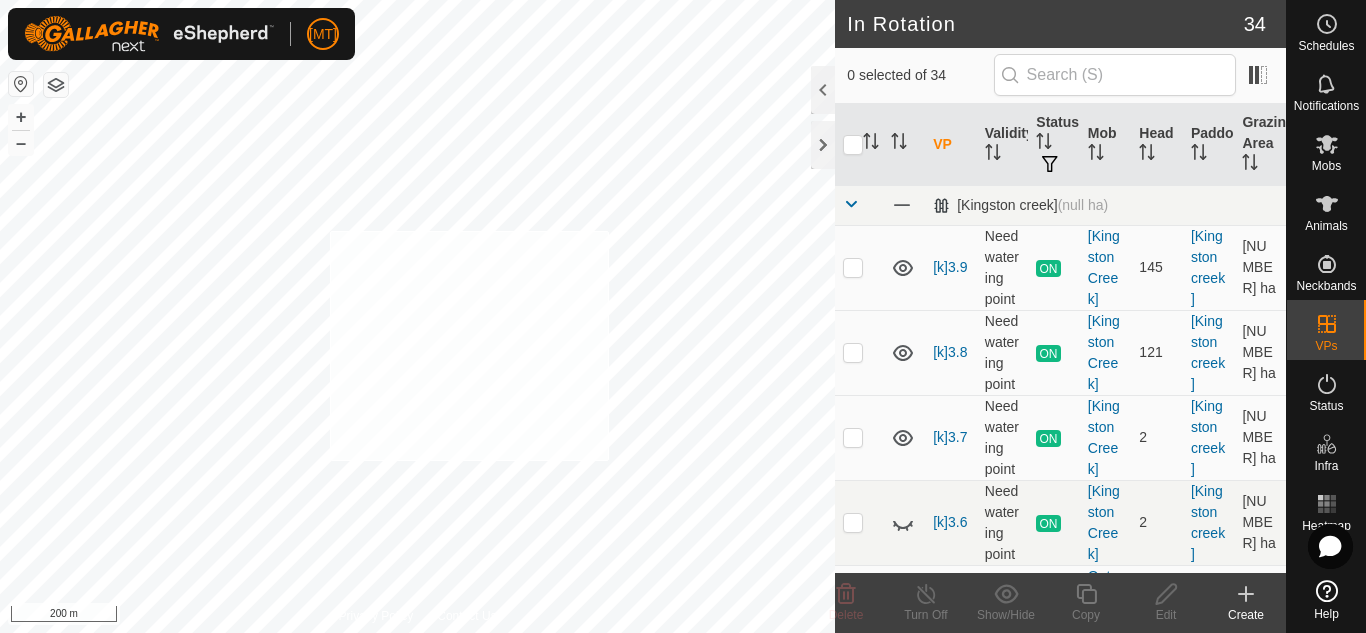 checkbox on "true" 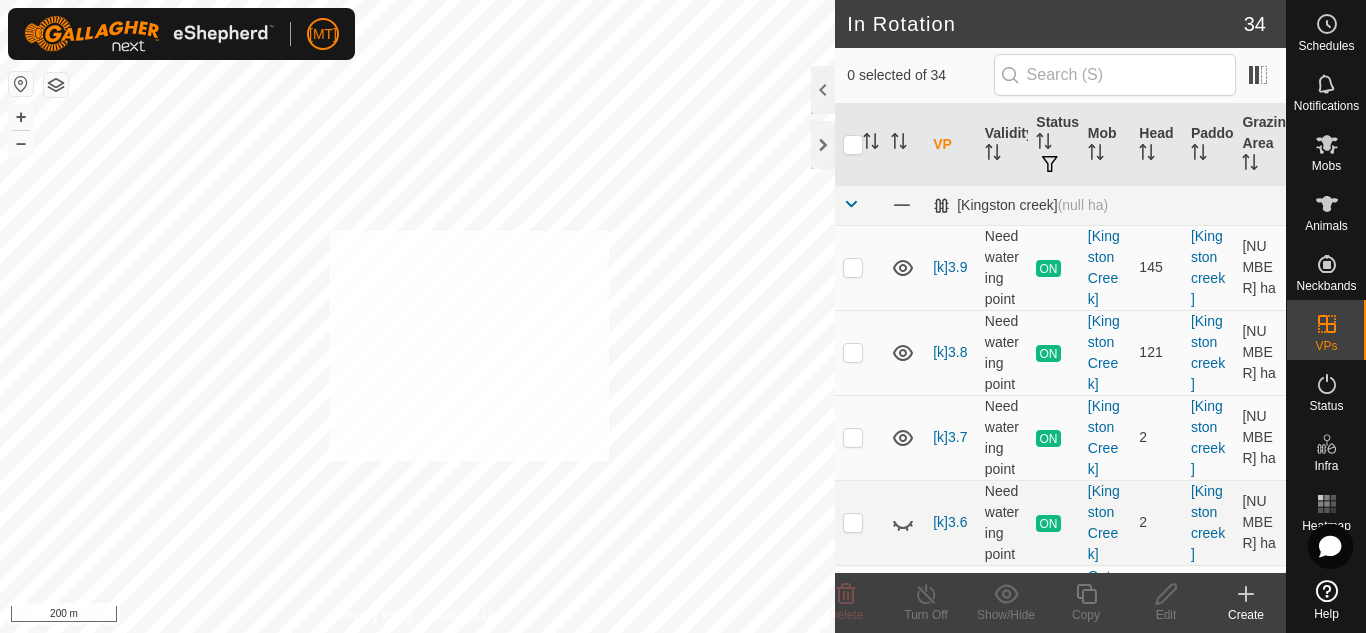 checkbox on "true" 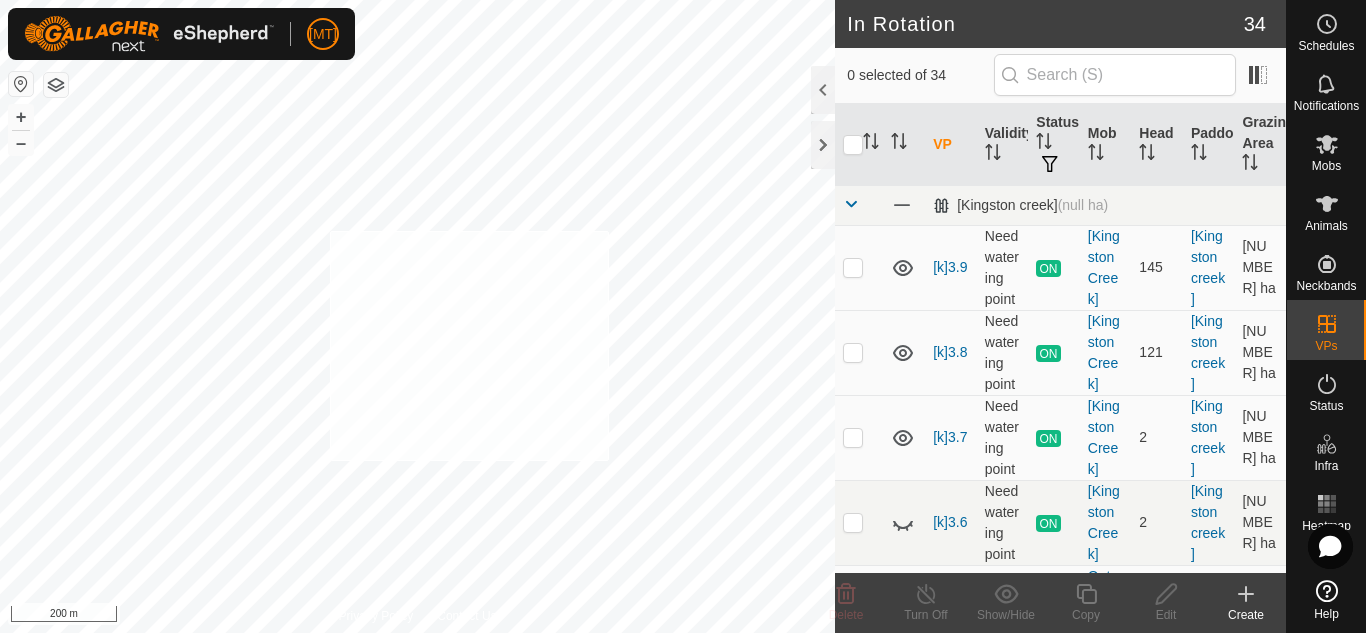 checkbox on "true" 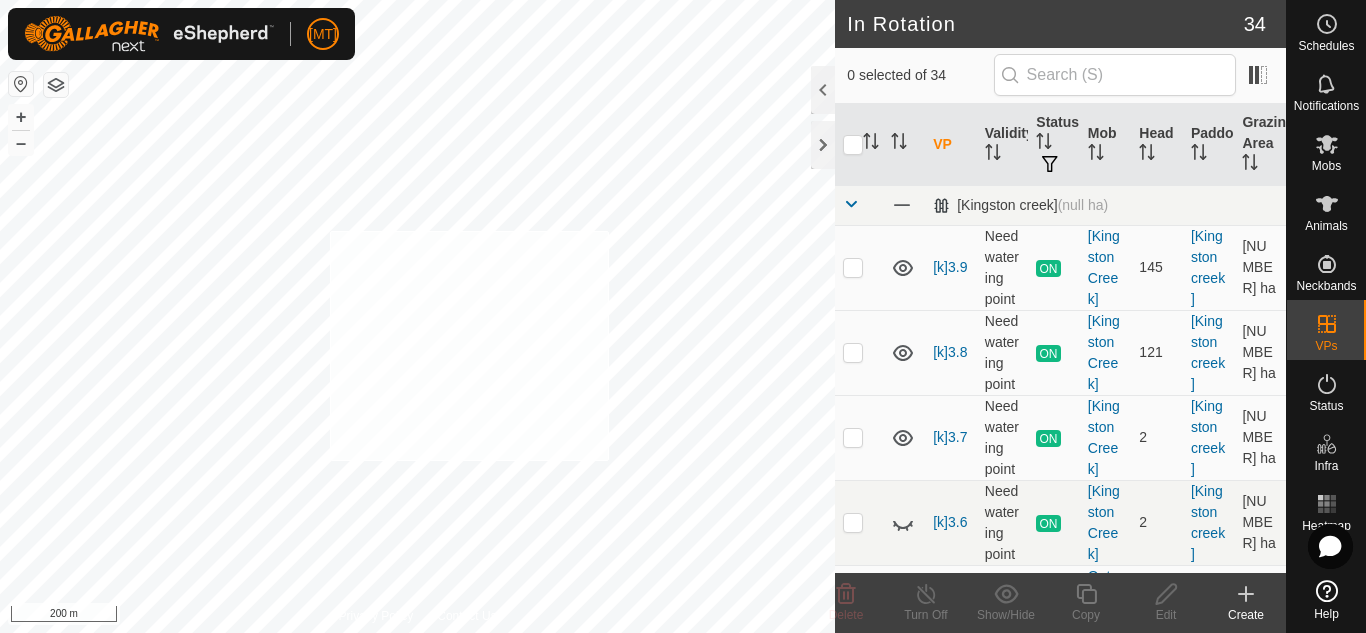 checkbox on "true" 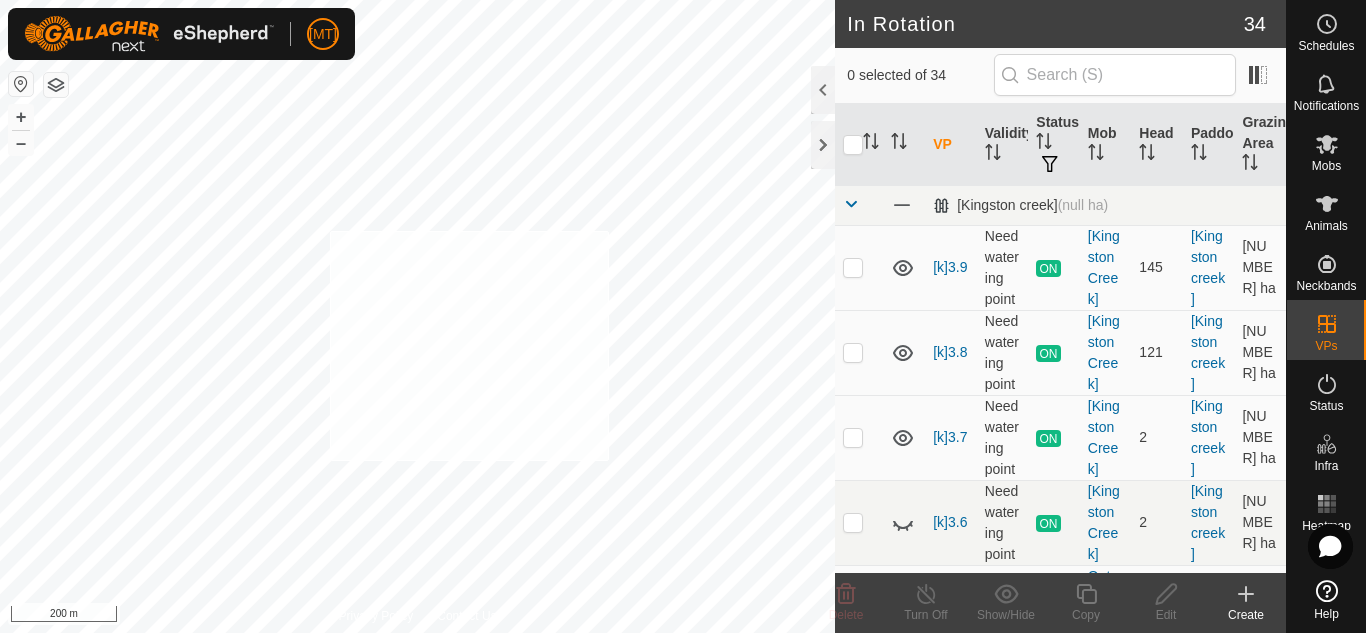 checkbox on "true" 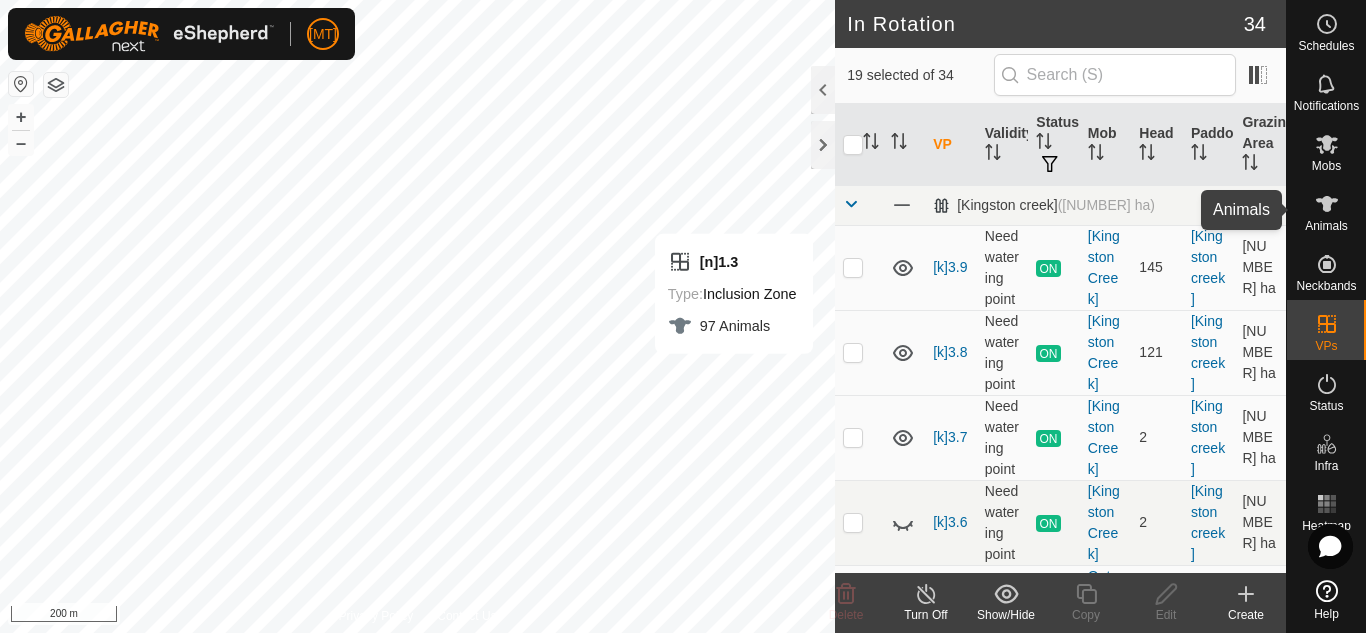 click 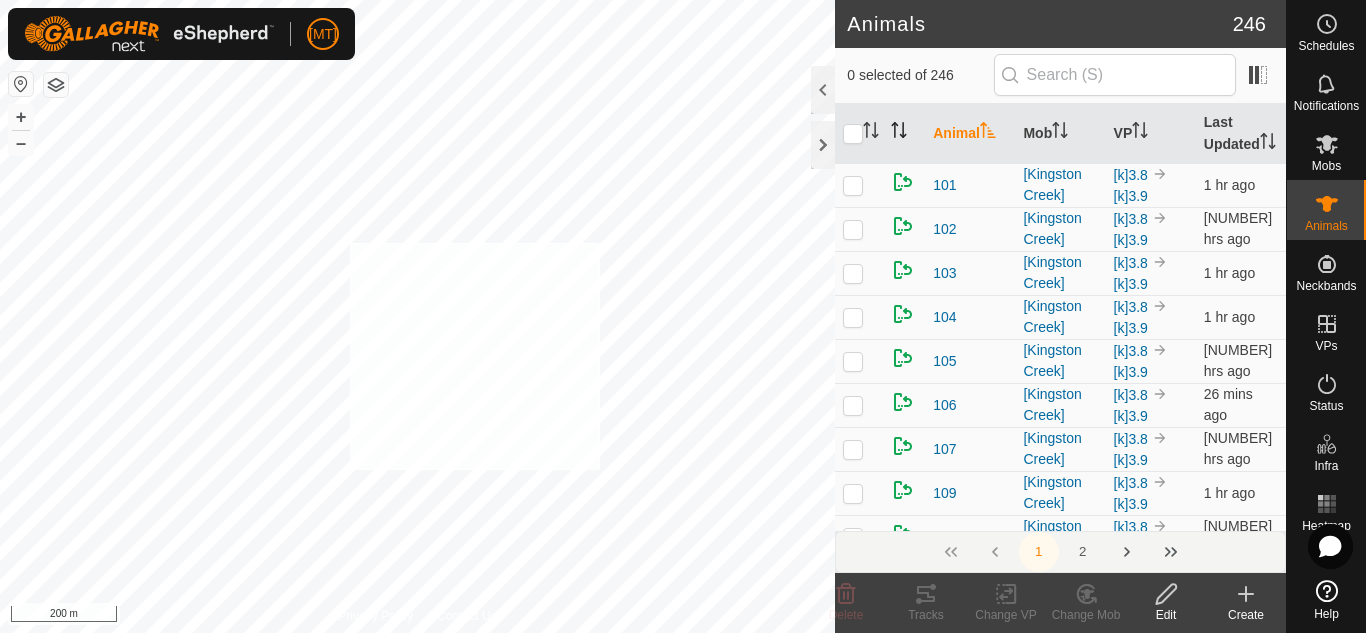 checkbox on "true" 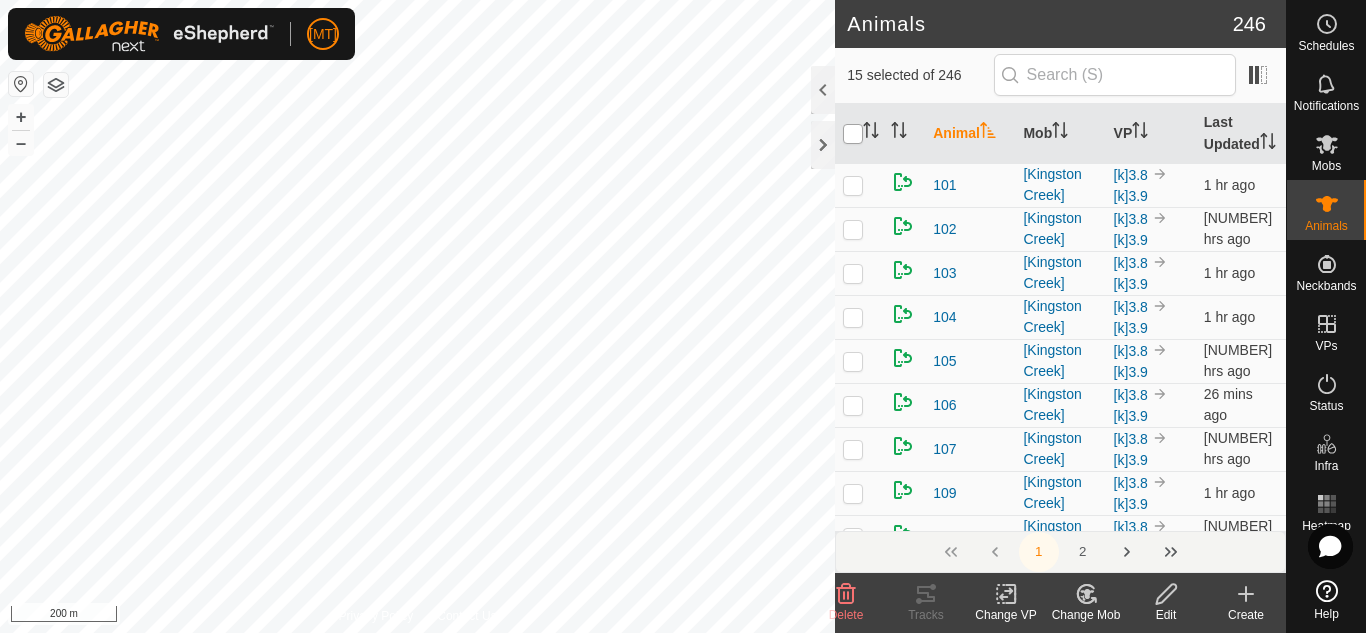 click at bounding box center [853, 134] 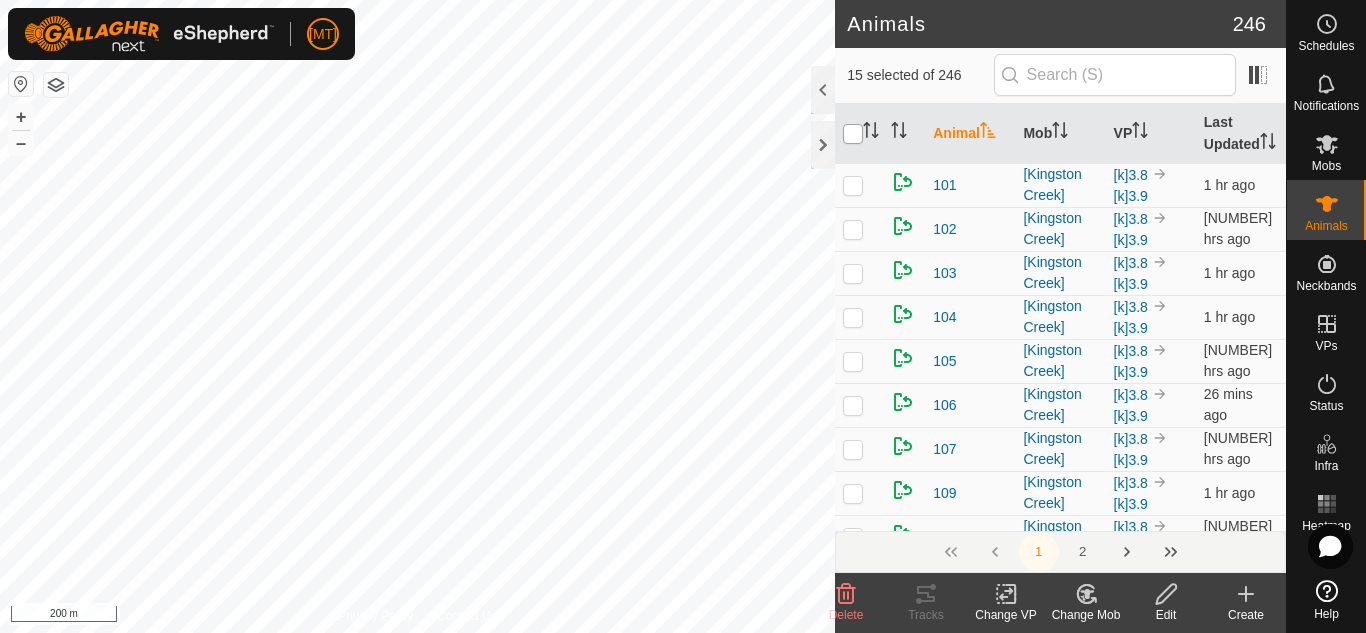 checkbox on "true" 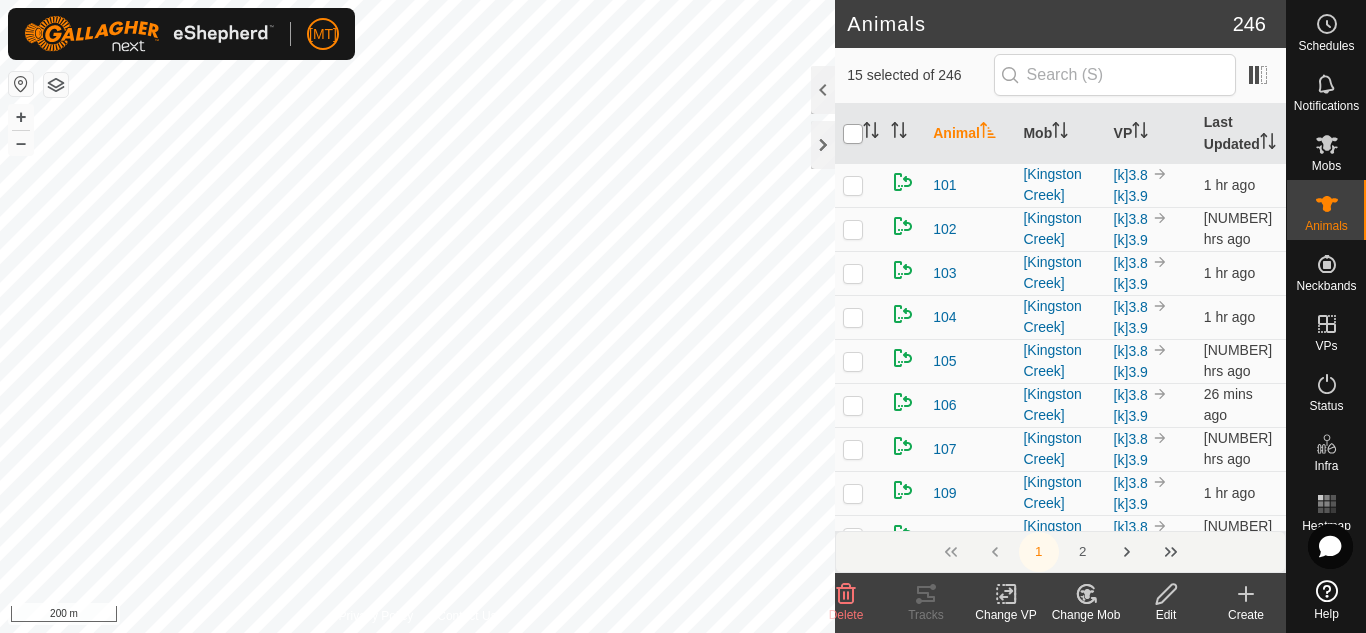 checkbox on "true" 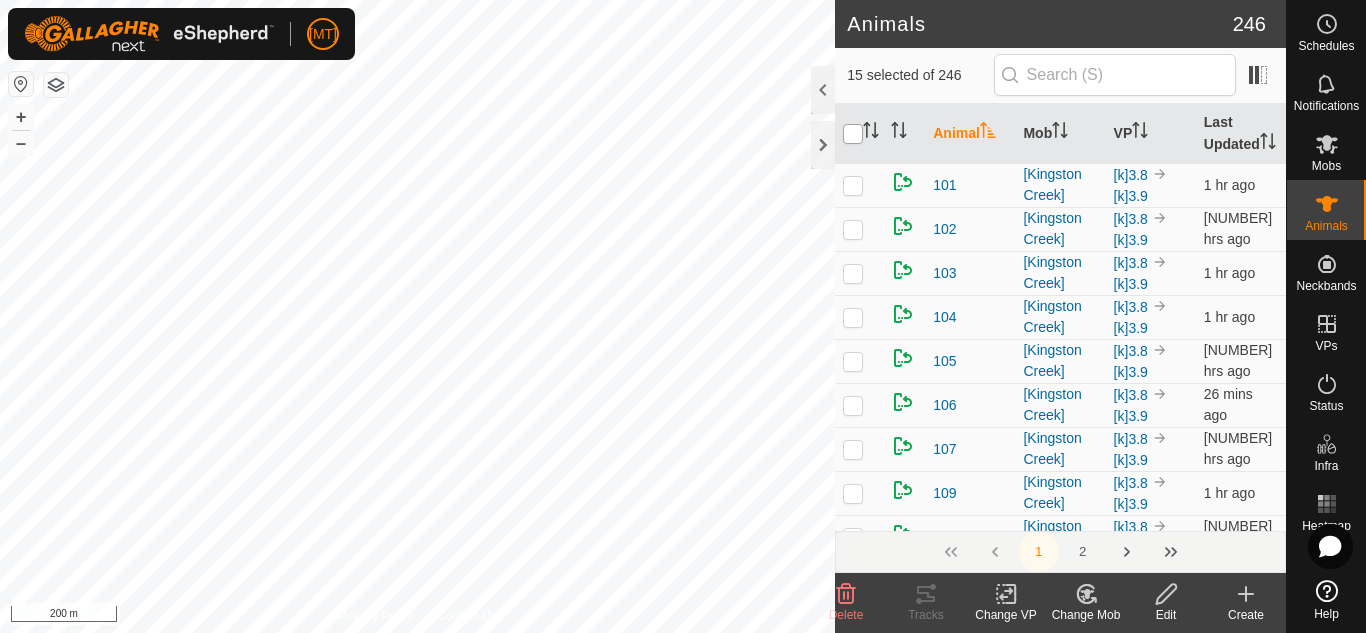 checkbox on "true" 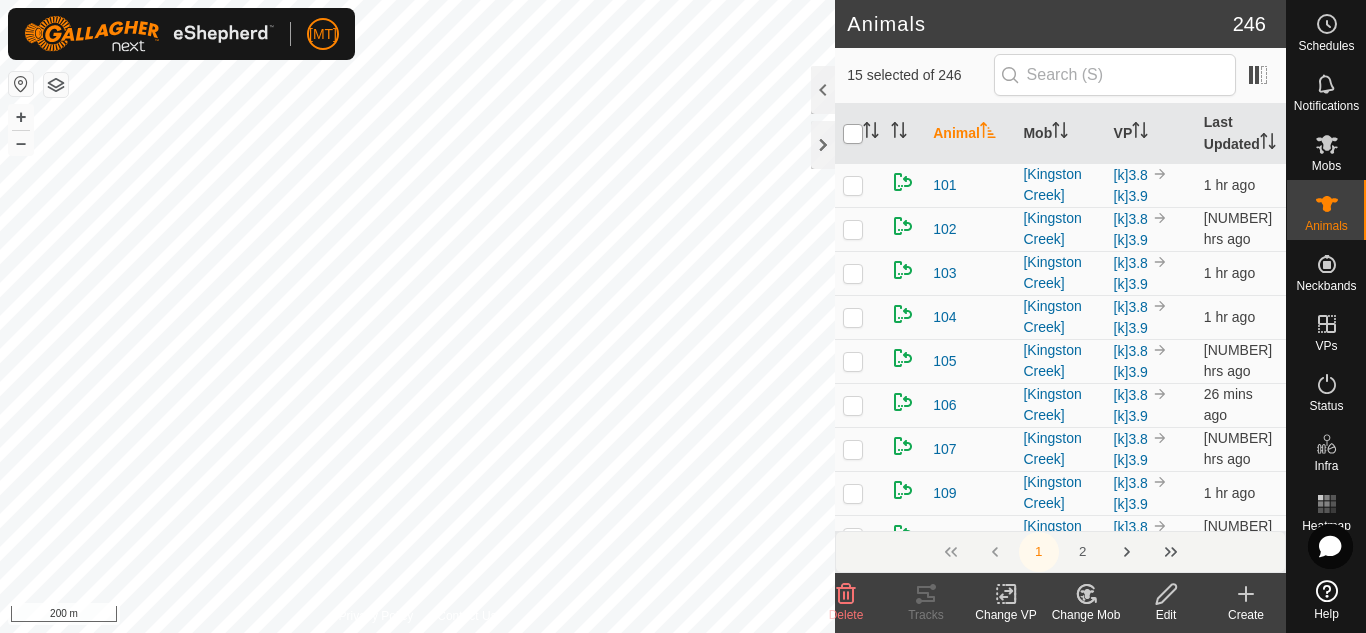 checkbox on "true" 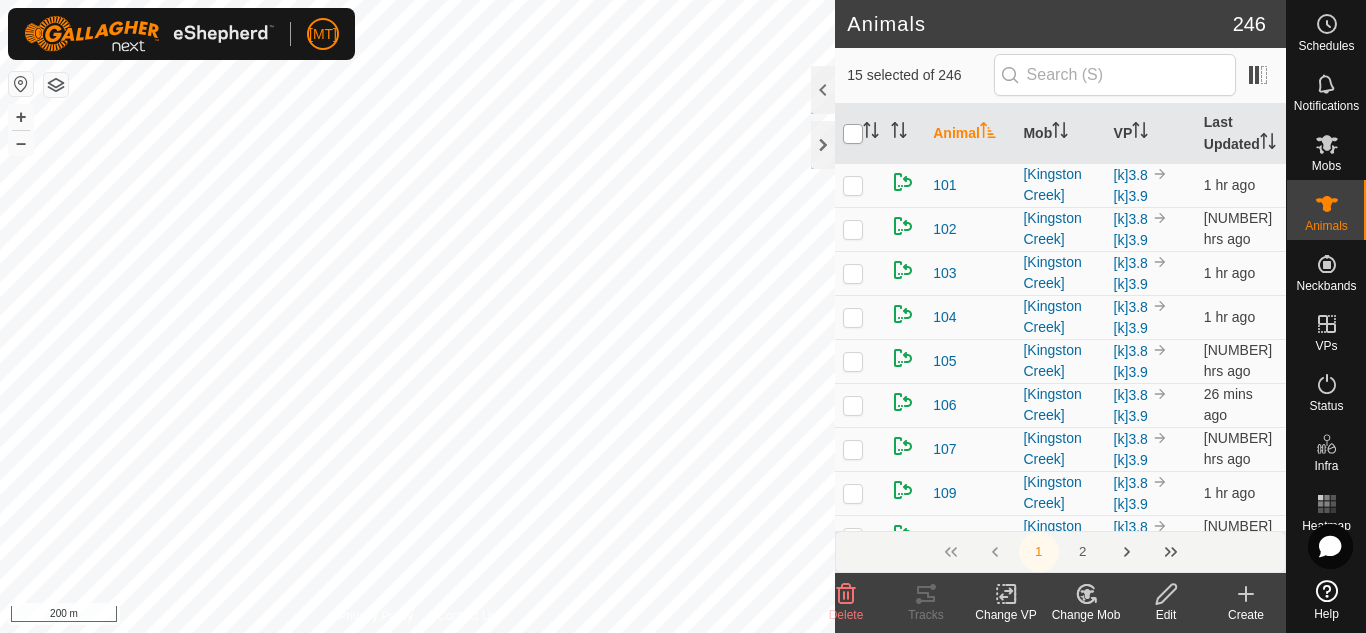 checkbox on "true" 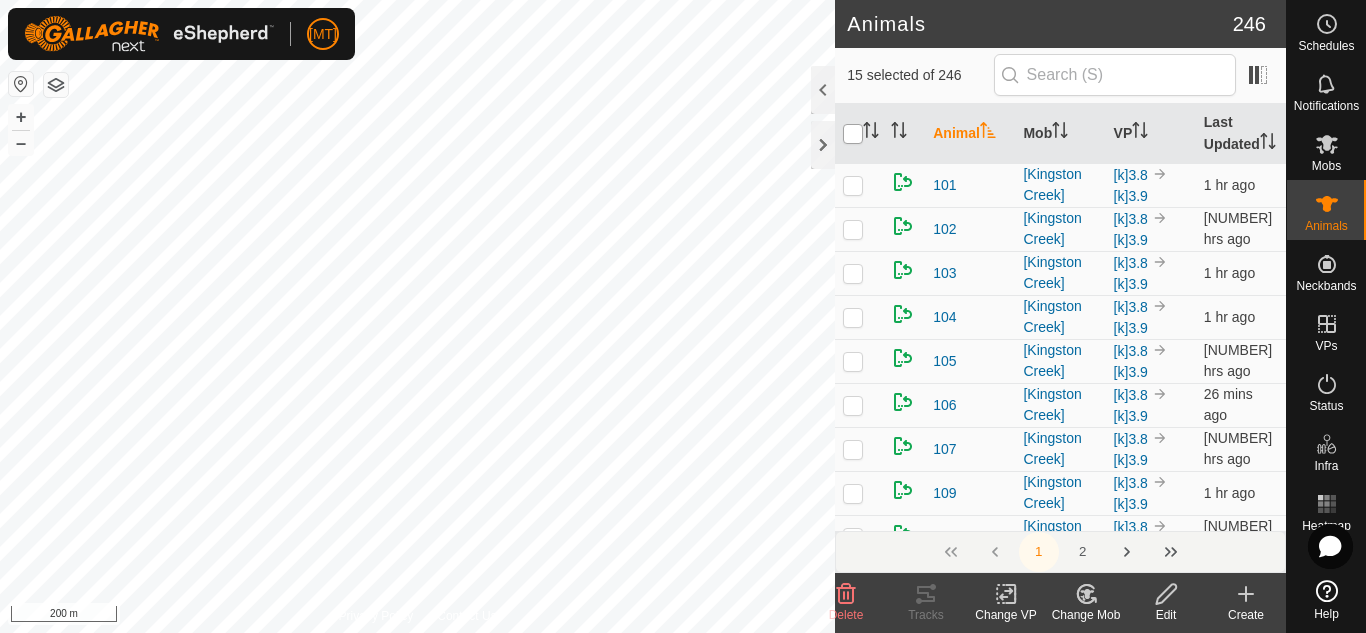 checkbox on "true" 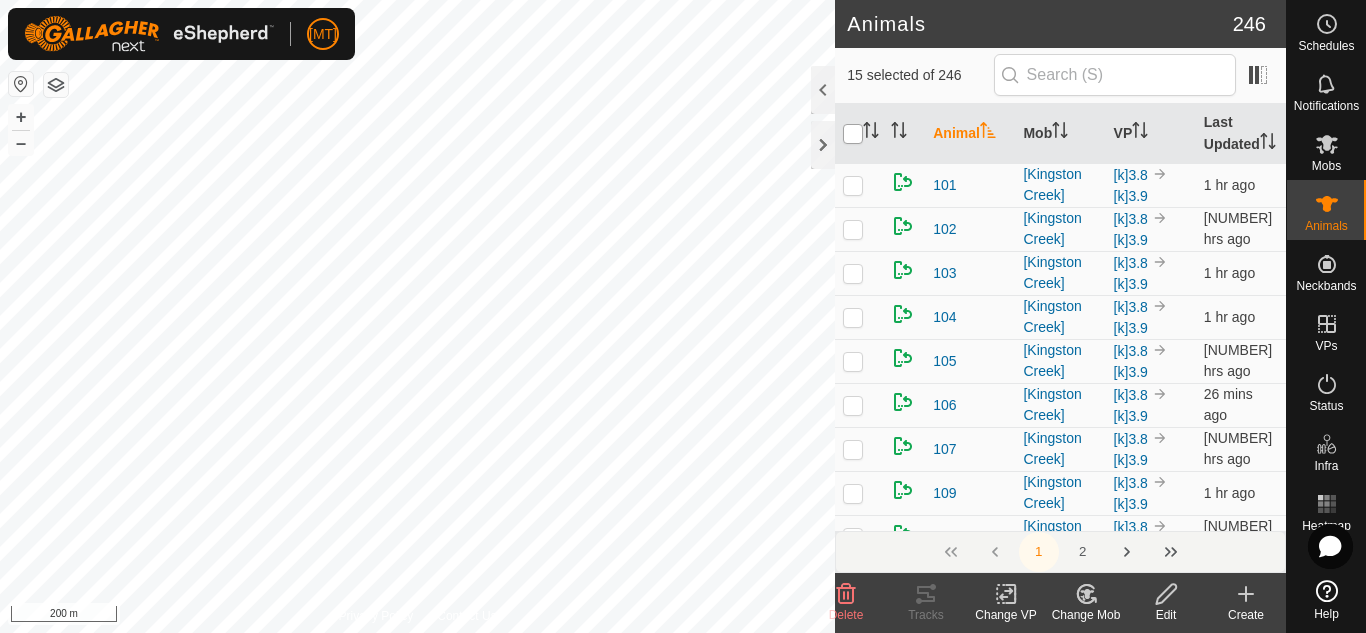 checkbox on "true" 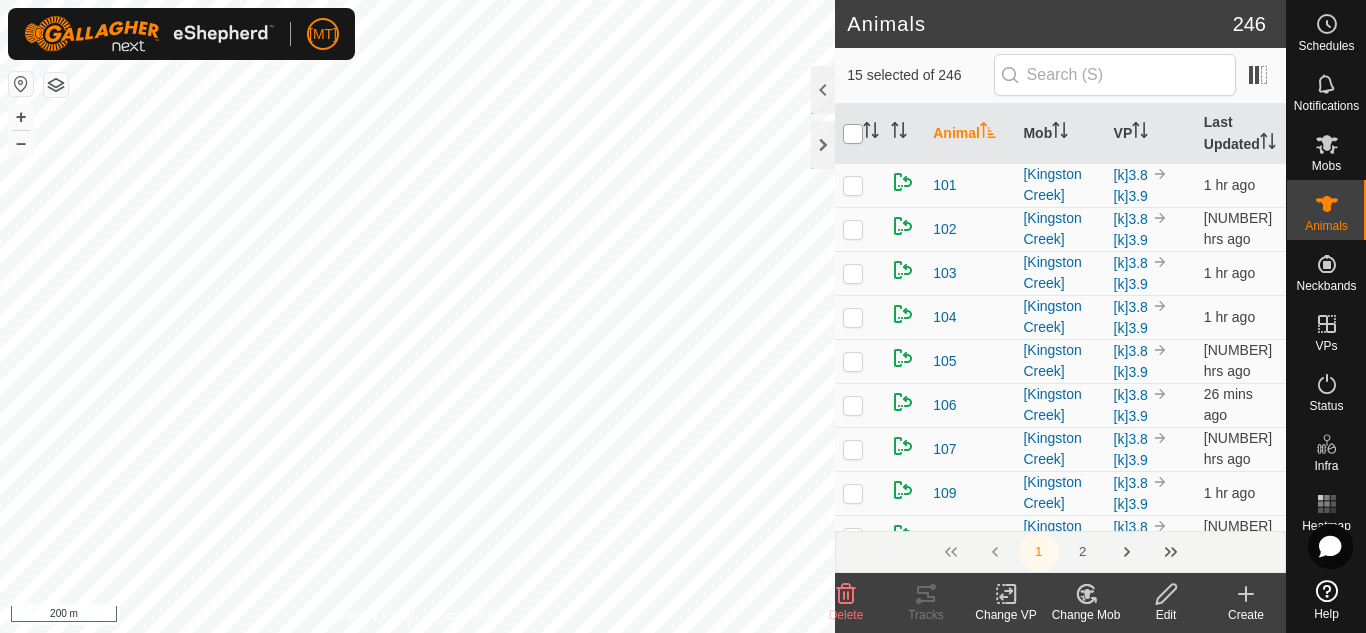 checkbox on "true" 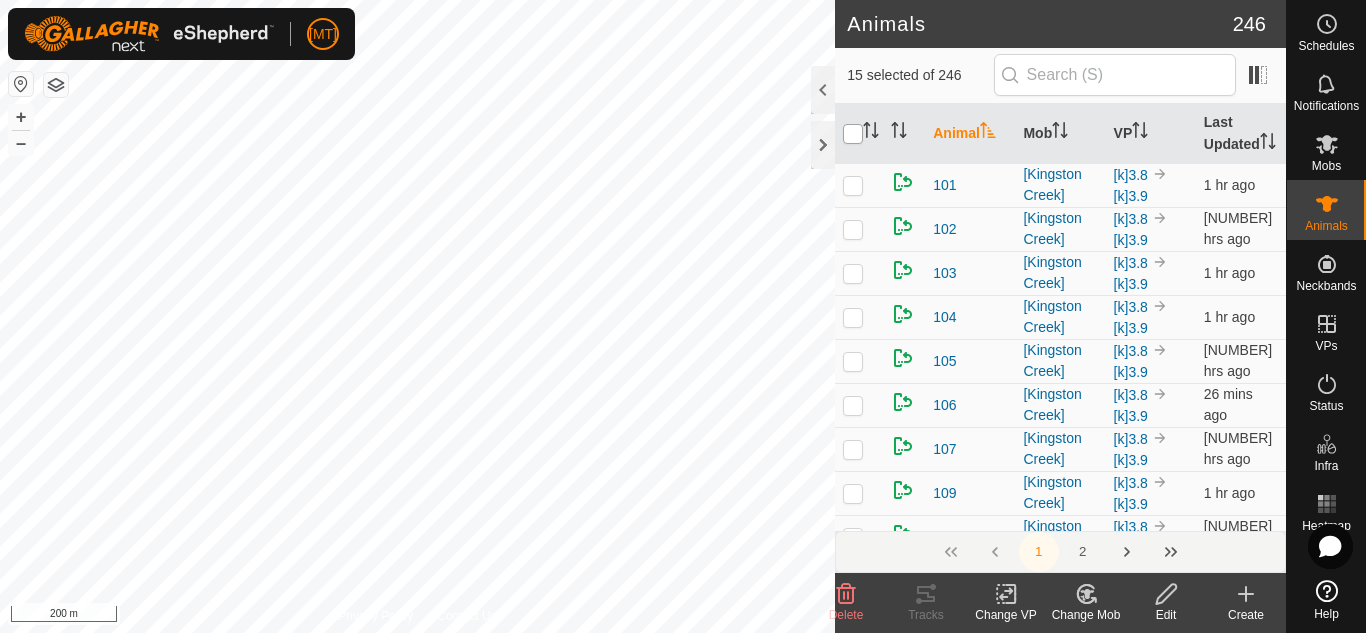 checkbox on "true" 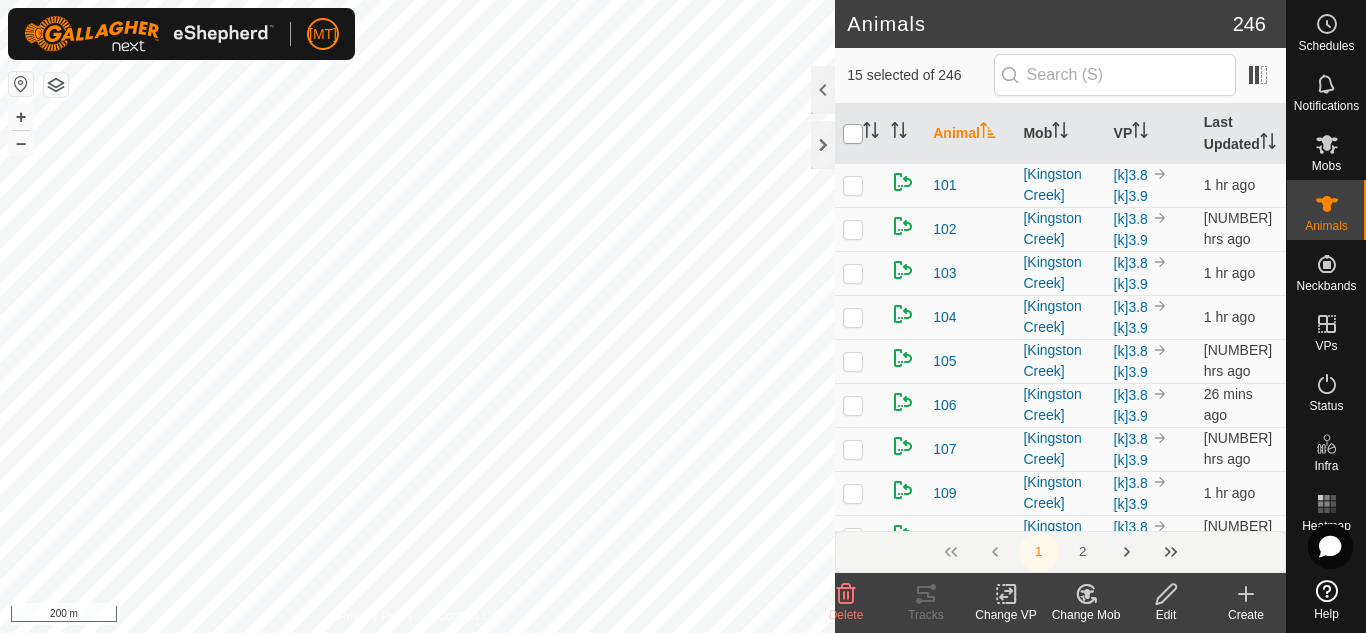 checkbox on "true" 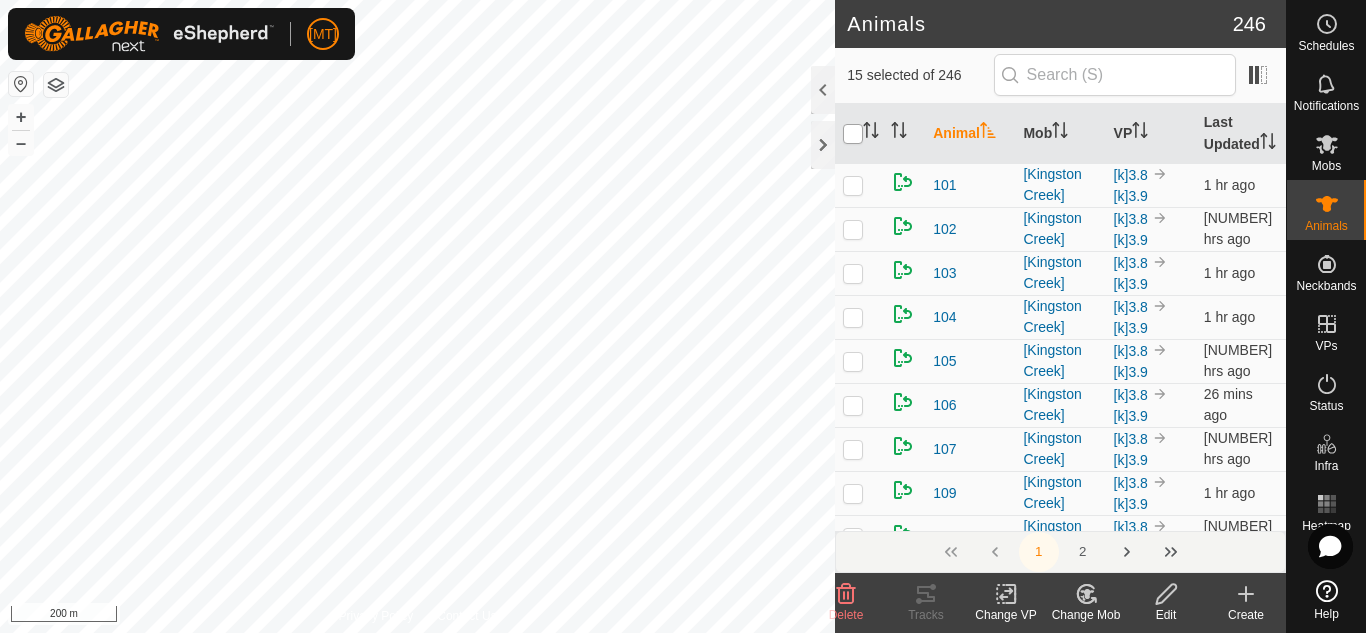 checkbox on "true" 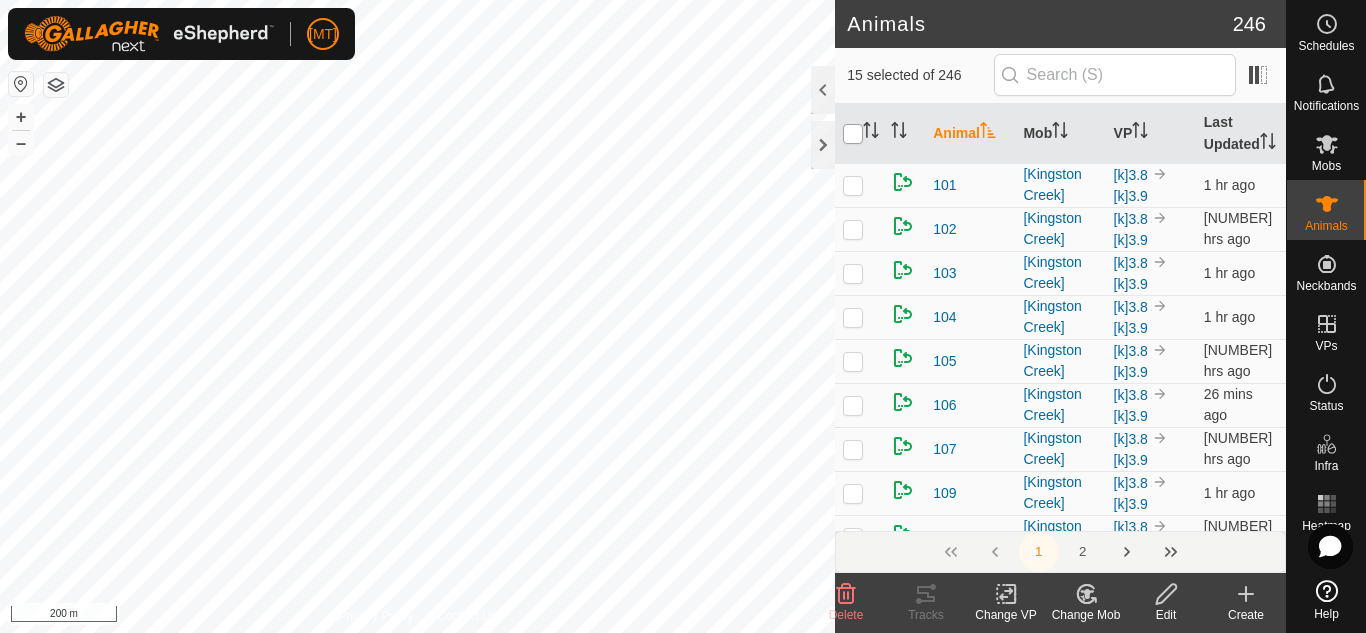 checkbox on "true" 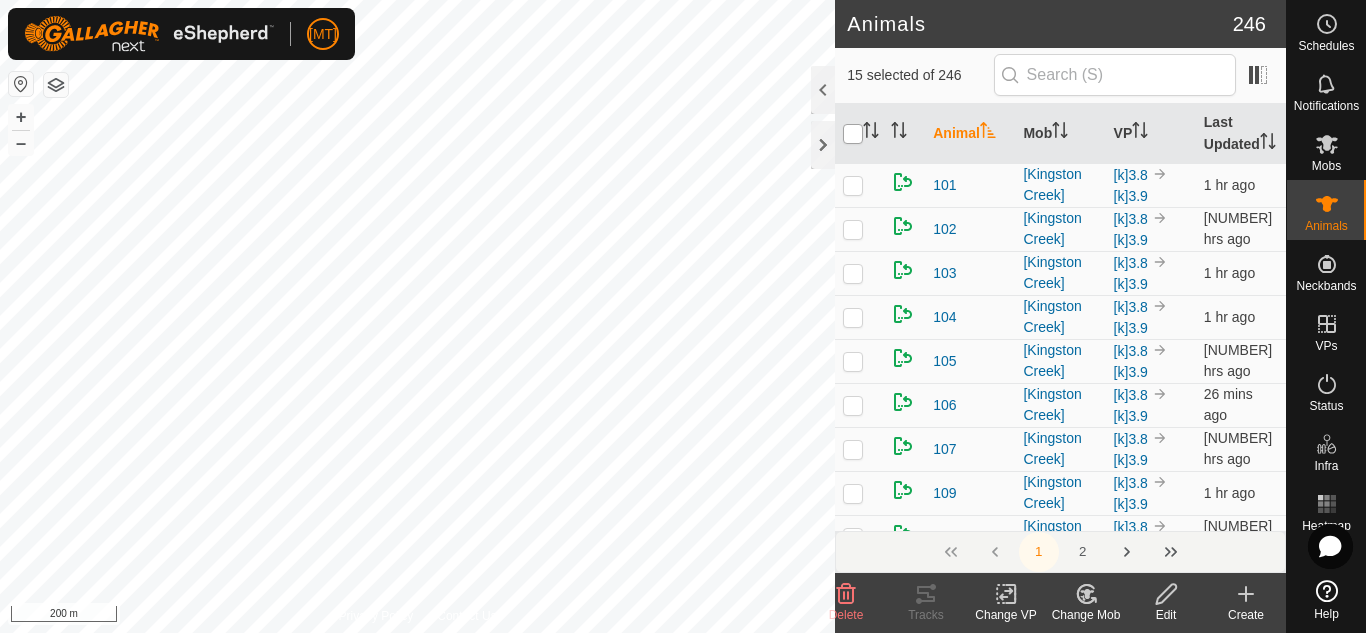 checkbox on "true" 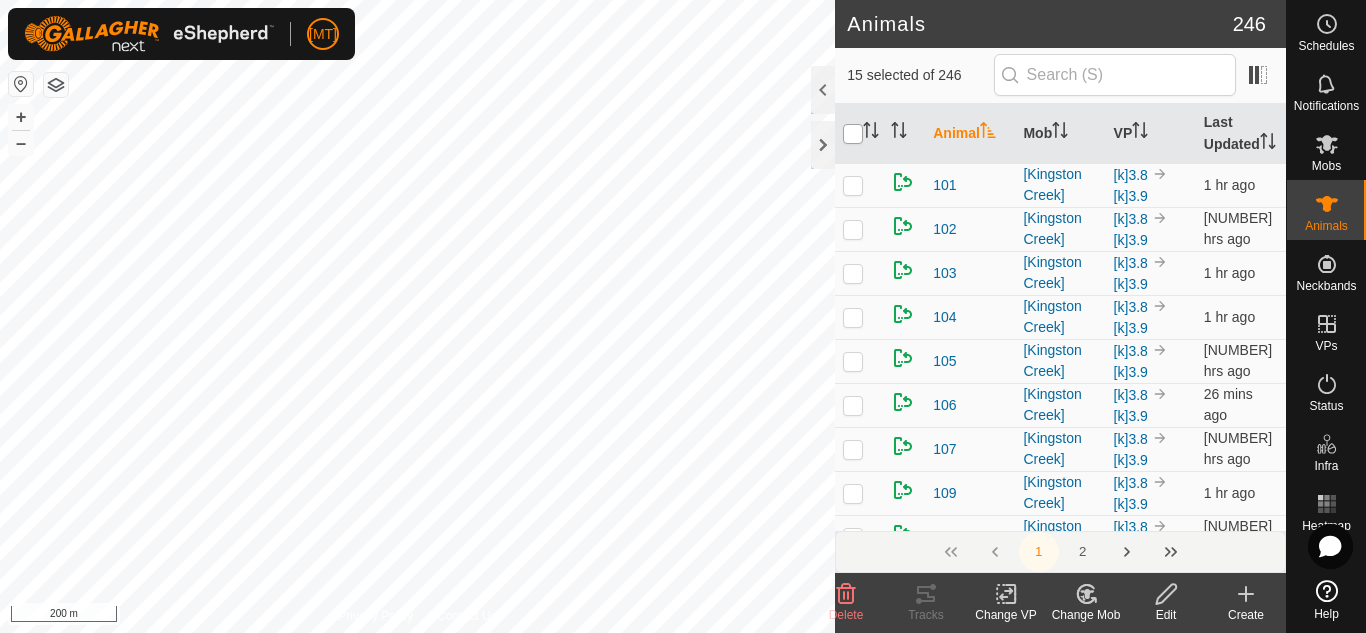 checkbox on "true" 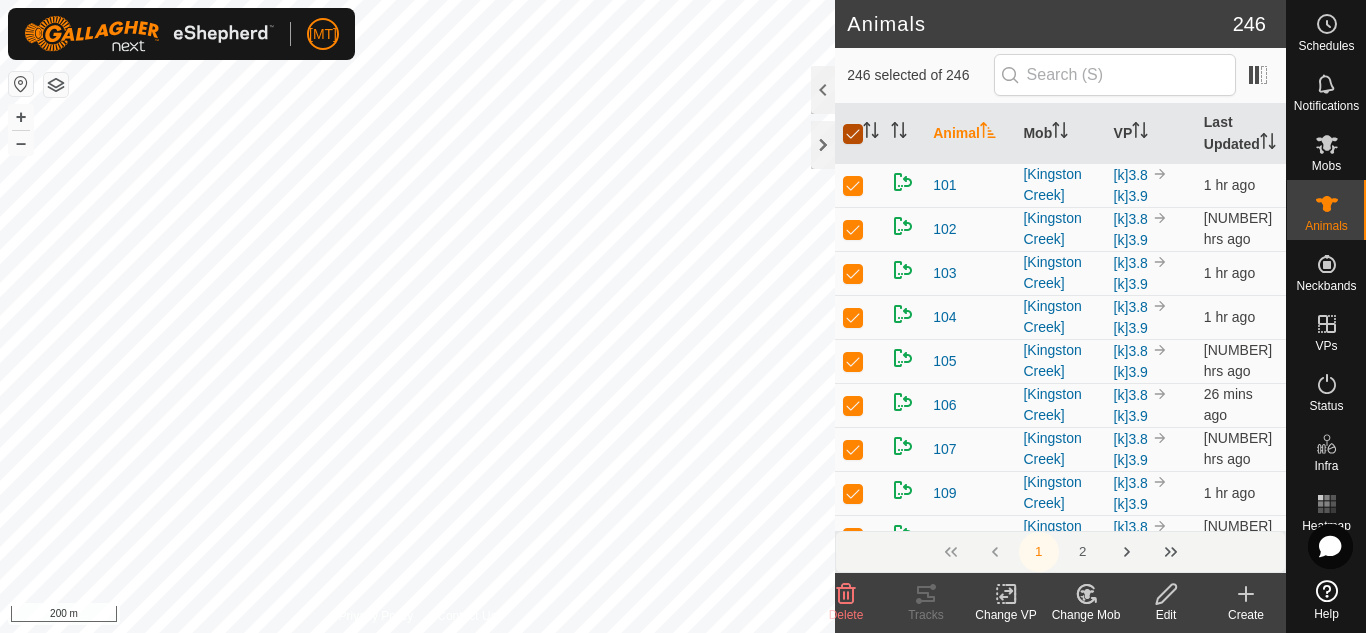 click at bounding box center (853, 134) 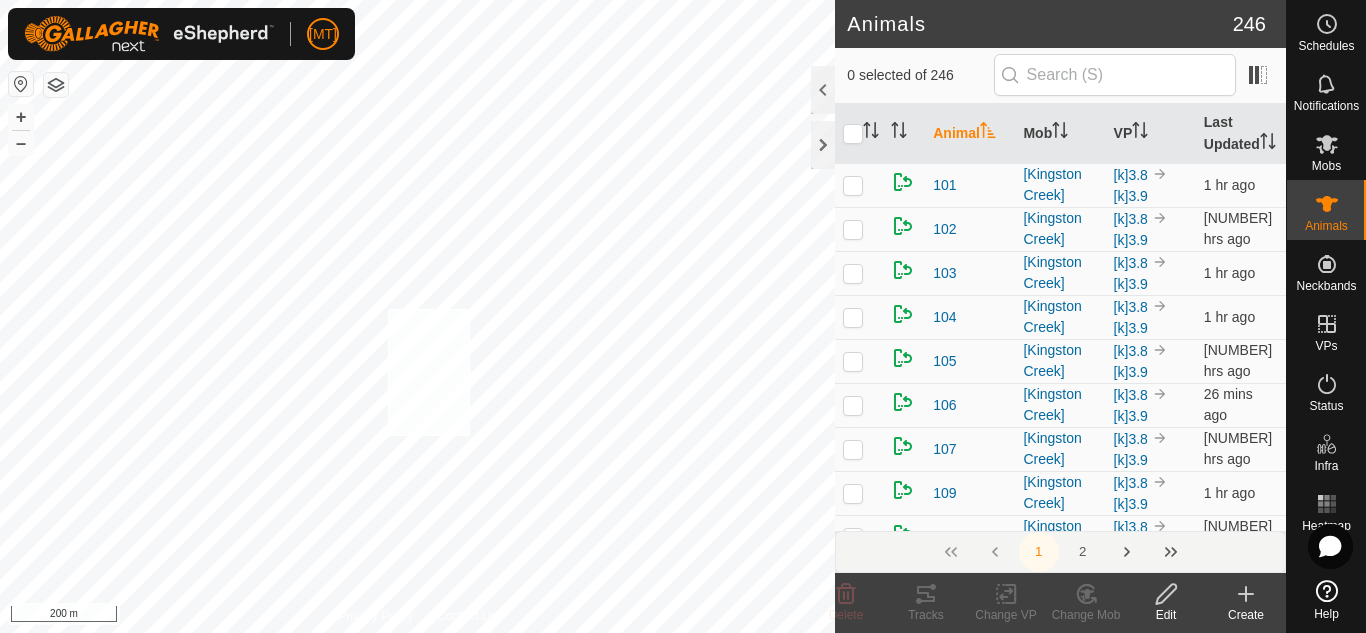 click on "WP 44
Type:   trough
Capacity:  100L
Water Level:  100%
Drinkable:  Yes
+ – ⇧ i 200 m" at bounding box center [417, 316] 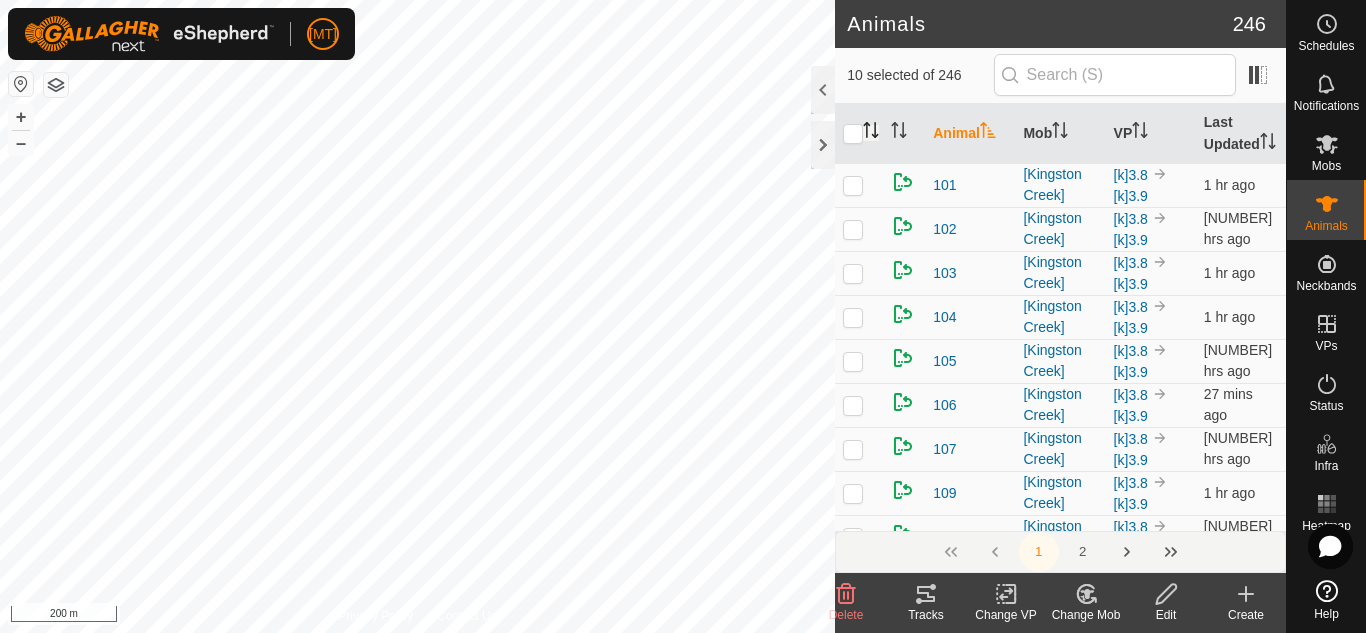click 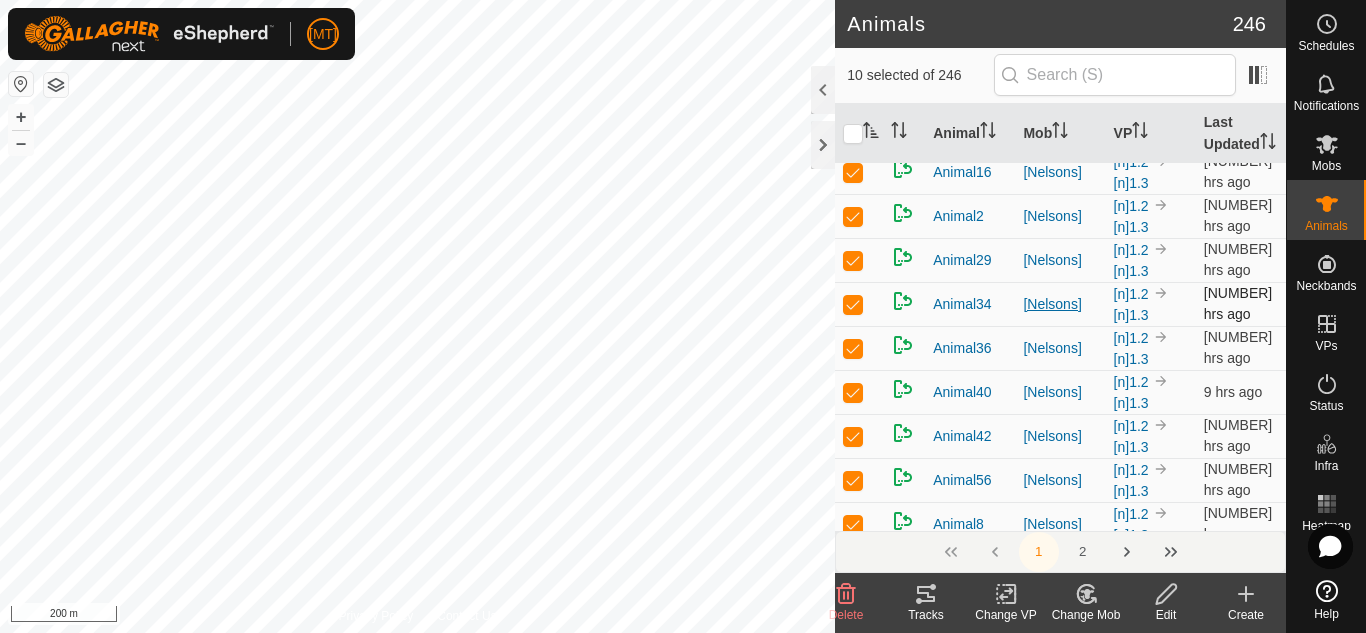 scroll, scrollTop: 0, scrollLeft: 0, axis: both 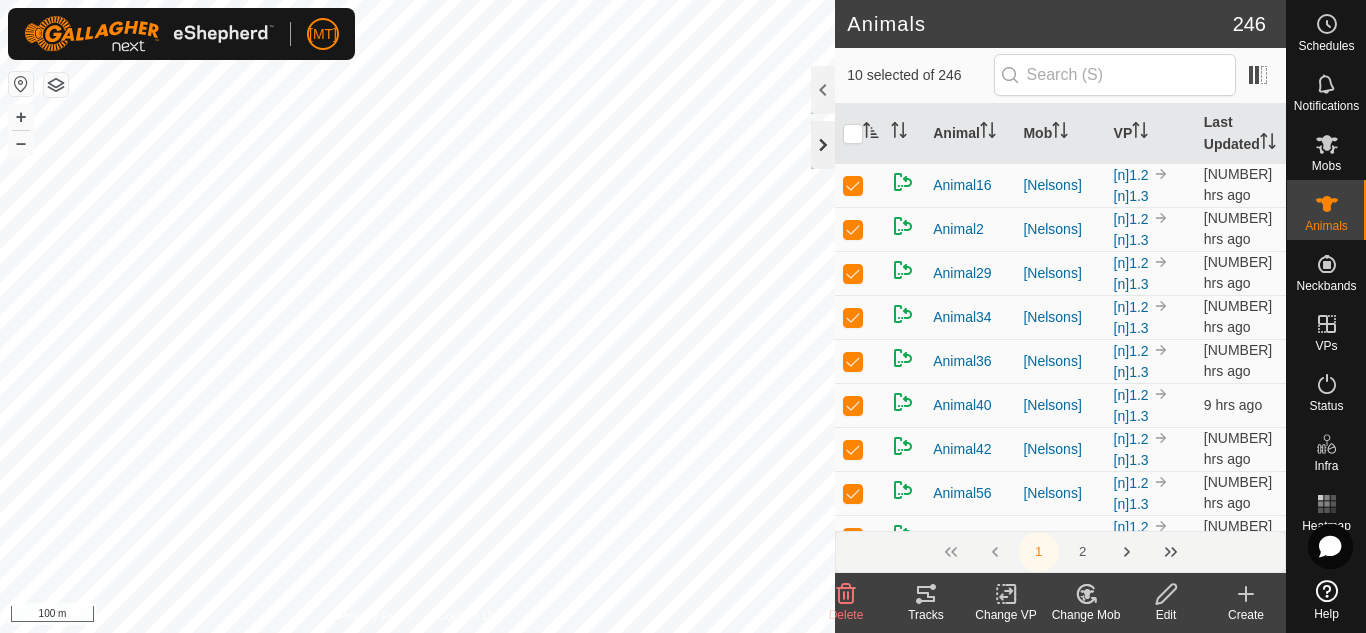 click 